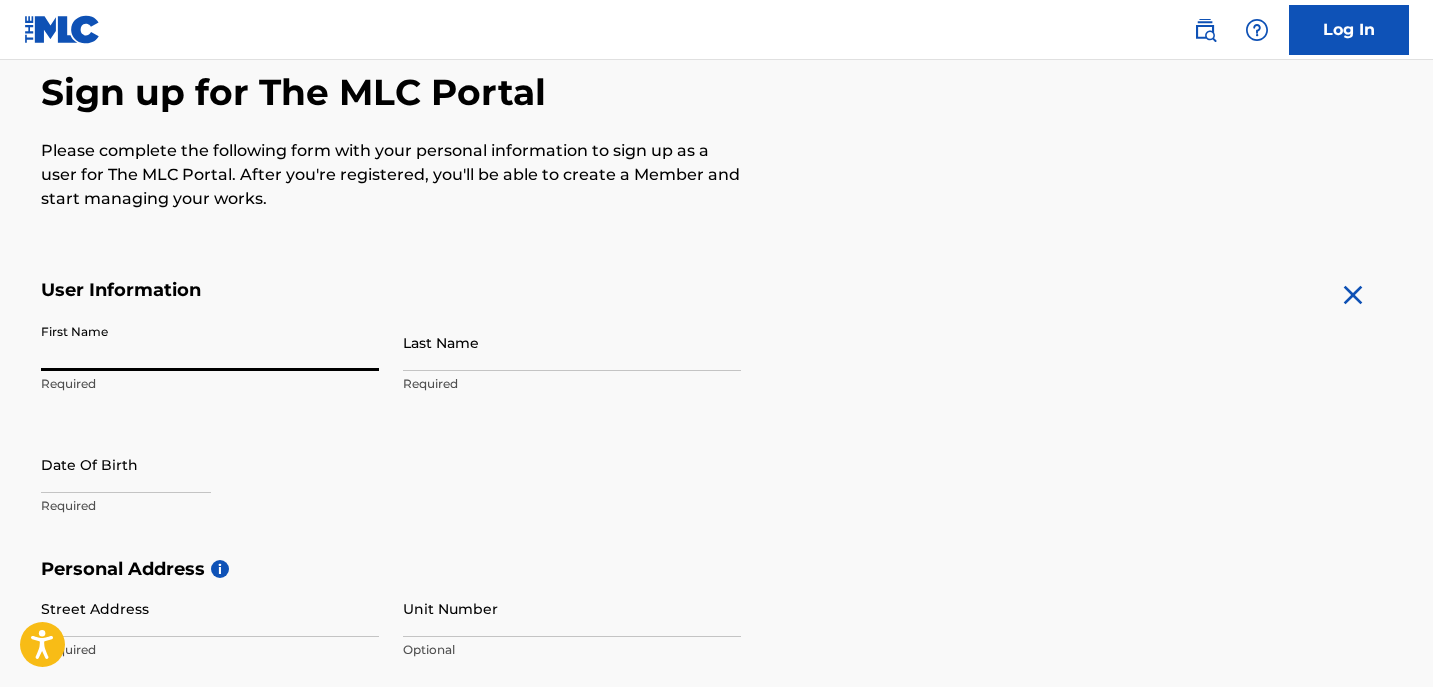 scroll, scrollTop: 190, scrollLeft: 0, axis: vertical 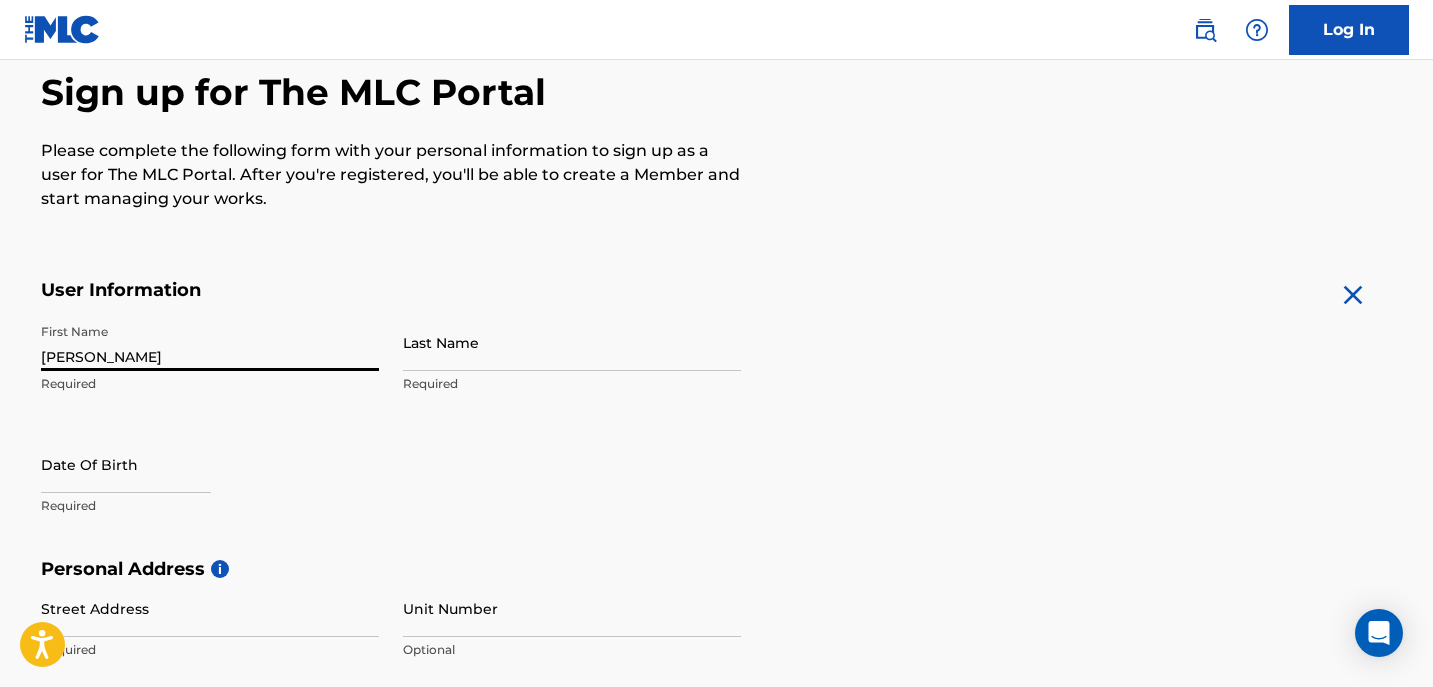 type on "[PERSON_NAME]" 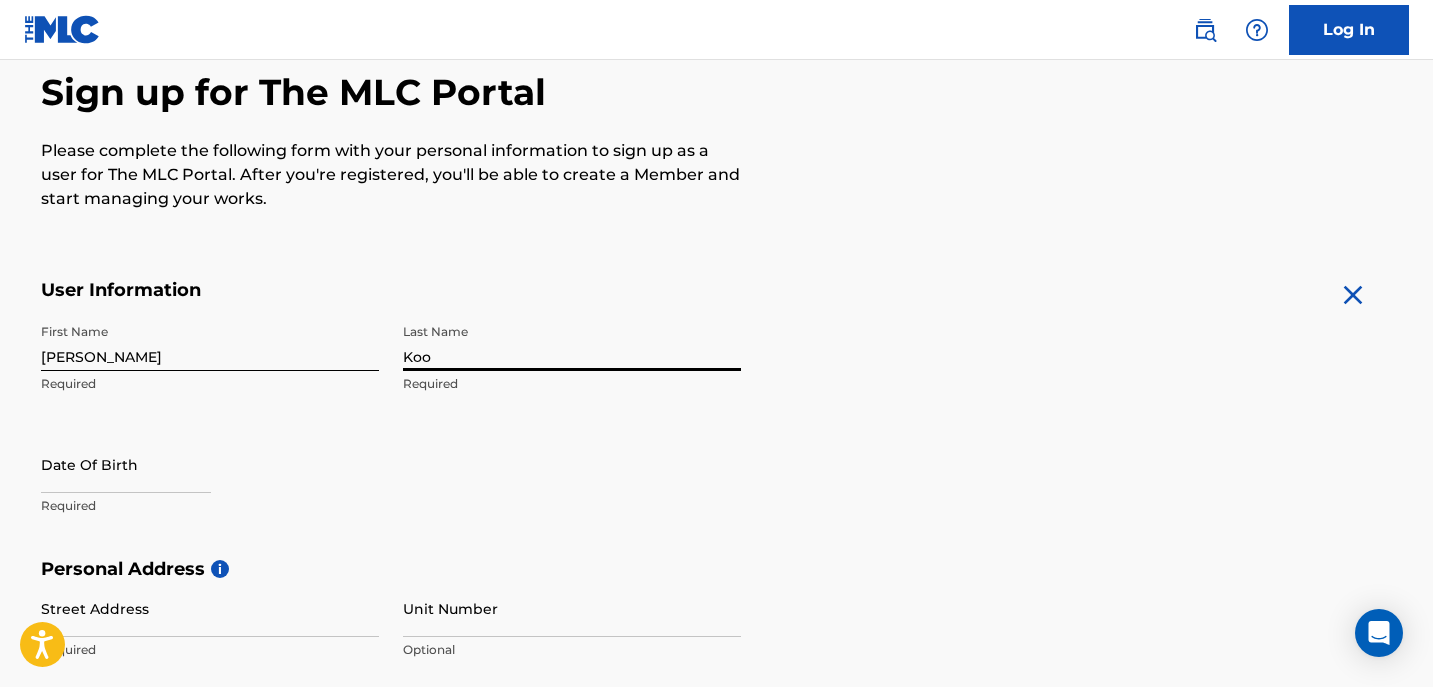 type on "Koo" 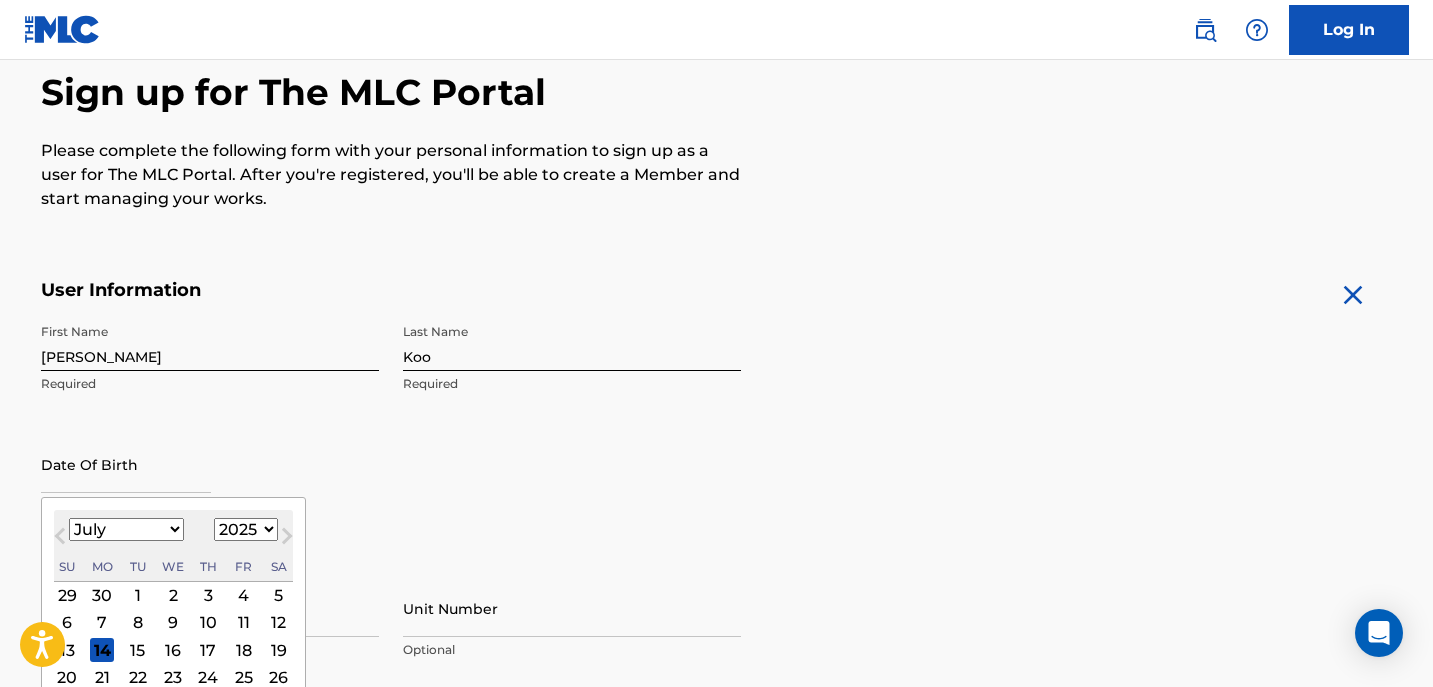 scroll, scrollTop: 233, scrollLeft: 0, axis: vertical 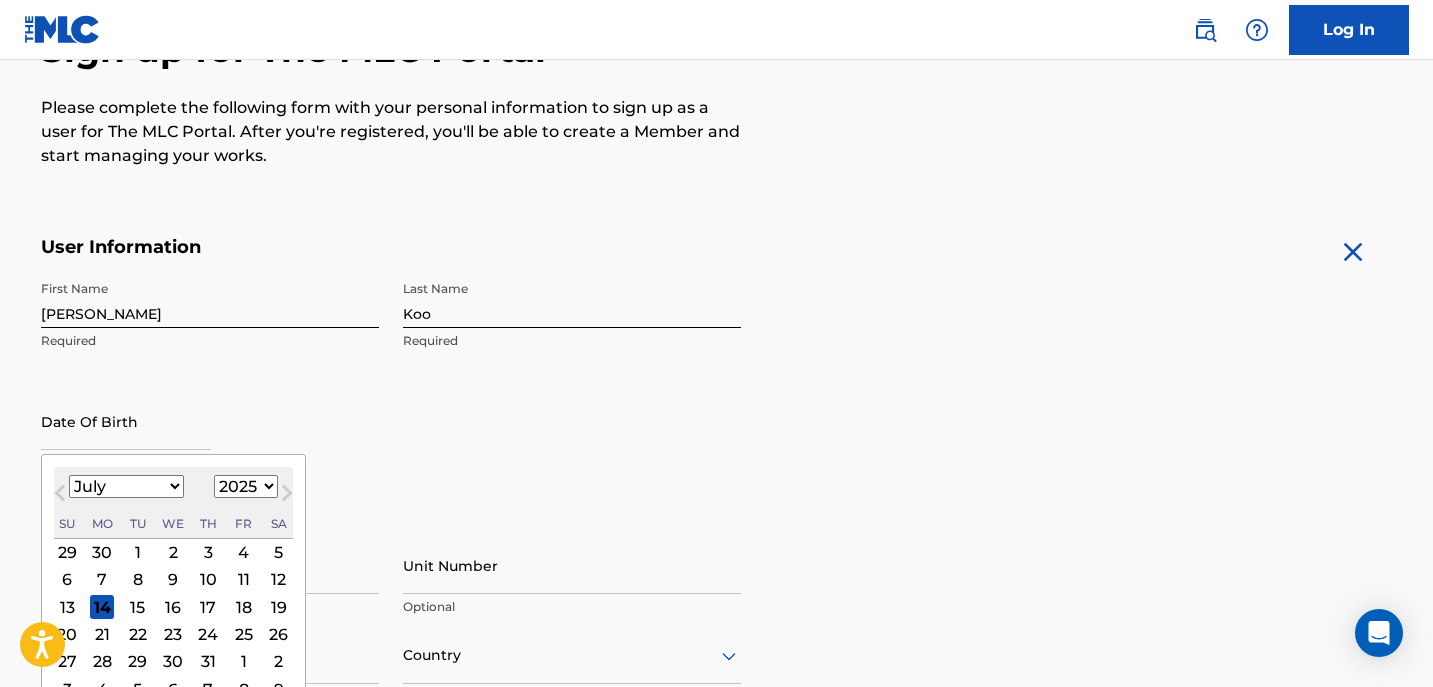 click on "18" at bounding box center [244, 607] 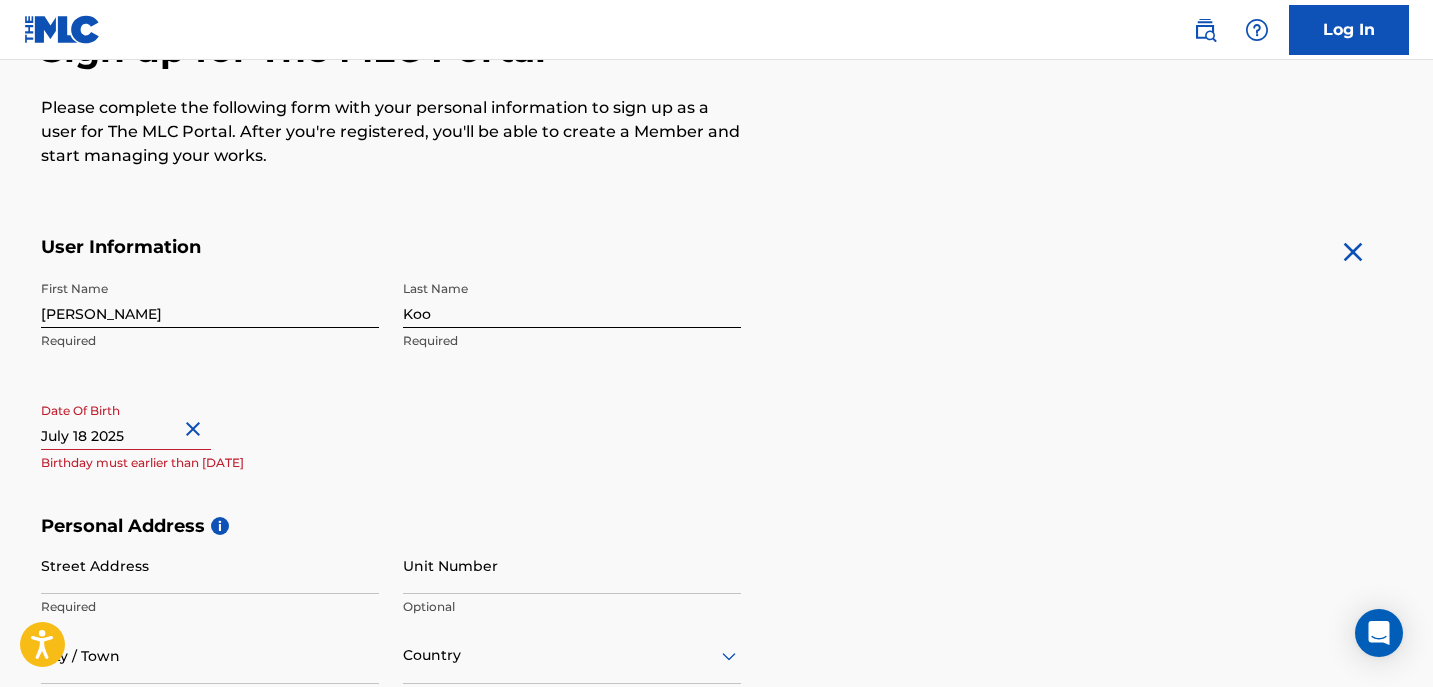 click at bounding box center [126, 421] 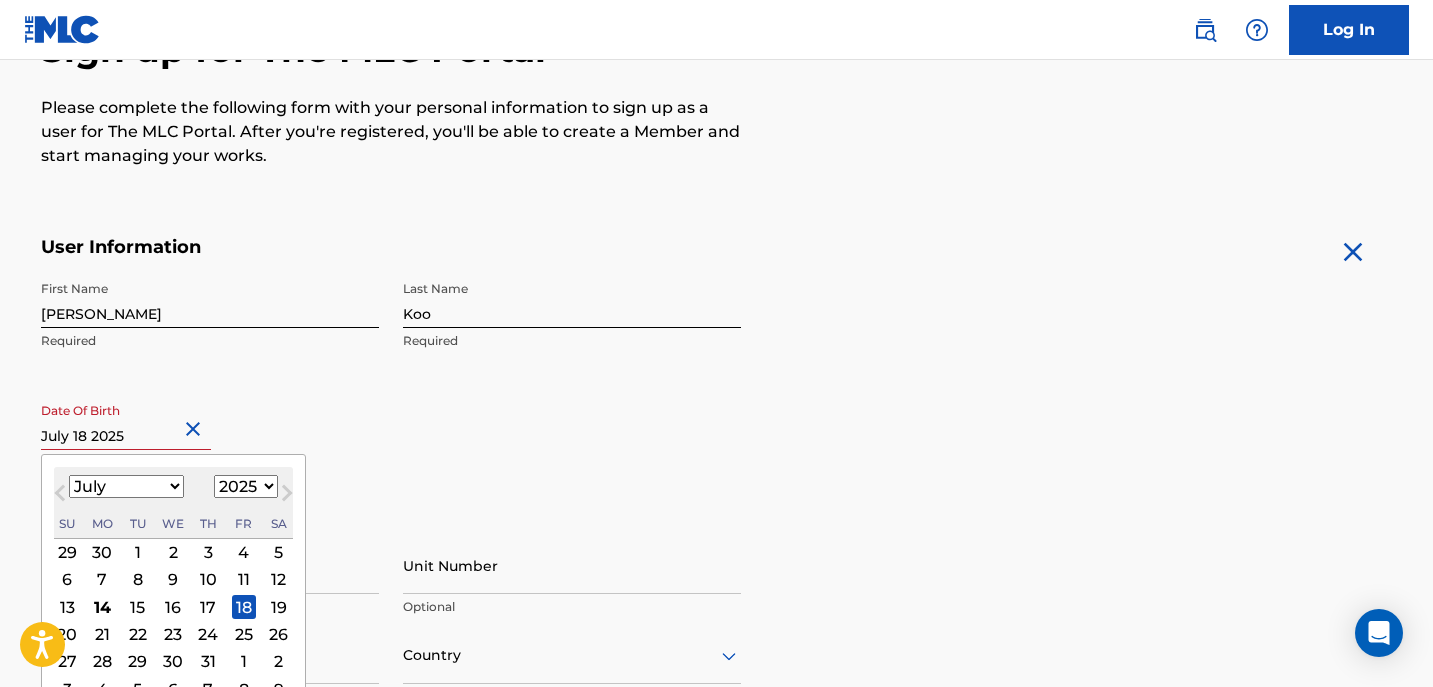 click on "1899 1900 1901 1902 1903 1904 1905 1906 1907 1908 1909 1910 1911 1912 1913 1914 1915 1916 1917 1918 1919 1920 1921 1922 1923 1924 1925 1926 1927 1928 1929 1930 1931 1932 1933 1934 1935 1936 1937 1938 1939 1940 1941 1942 1943 1944 1945 1946 1947 1948 1949 1950 1951 1952 1953 1954 1955 1956 1957 1958 1959 1960 1961 1962 1963 1964 1965 1966 1967 1968 1969 1970 1971 1972 1973 1974 1975 1976 1977 1978 1979 1980 1981 1982 1983 1984 1985 1986 1987 1988 1989 1990 1991 1992 1993 1994 1995 1996 1997 1998 1999 2000 2001 2002 2003 2004 2005 2006 2007 2008 2009 2010 2011 2012 2013 2014 2015 2016 2017 2018 2019 2020 2021 2022 2023 2024 2025 2026 2027 2028 2029 2030 2031 2032 2033 2034 2035 2036 2037 2038 2039 2040 2041 2042 2043 2044 2045 2046 2047 2048 2049 2050 2051 2052 2053 2054 2055 2056 2057 2058 2059 2060 2061 2062 2063 2064 2065 2066 2067 2068 2069 2070 2071 2072 2073 2074 2075 2076 2077 2078 2079 2080 2081 2082 2083 2084 2085 2086 2087 2088 2089 2090 2091 2092 2093 2094 2095 2096 2097 2098 2099 2100" at bounding box center [246, 486] 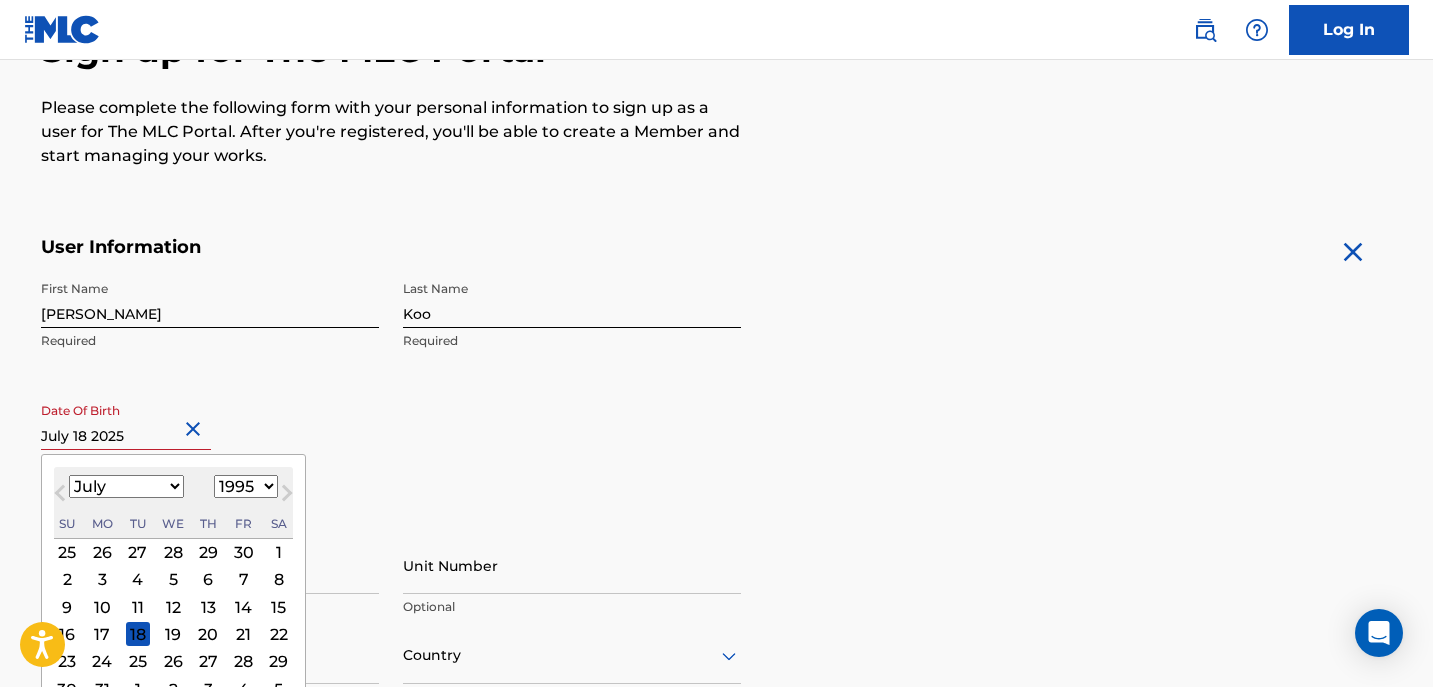 click on "First Name [PERSON_NAME] Required Last Name [PERSON_NAME] Required Date Of Birth [DEMOGRAPHIC_DATA] Previous Month Next Month July [DATE] February March April May June July August September October November [DATE] 1900 1901 1902 1903 1904 1905 1906 1907 1908 1909 1910 1911 1912 1913 1914 1915 1916 1917 1918 1919 1920 1921 1922 1923 1924 1925 1926 1927 1928 1929 1930 1931 1932 1933 1934 1935 1936 1937 1938 1939 1940 1941 1942 1943 1944 1945 1946 1947 1948 1949 1950 1951 1952 1953 1954 1955 1956 1957 1958 1959 1960 1961 1962 1963 1964 1965 1966 1967 1968 1969 1970 1971 1972 1973 1974 1975 1976 1977 1978 1979 1980 1981 1982 1983 1984 1985 1986 1987 1988 1989 1990 1991 1992 1993 1994 1995 1996 1997 1998 1999 2000 2001 2002 2003 2004 2005 2006 2007 2008 2009 2010 2011 2012 2013 2014 2015 2016 2017 2018 2019 2020 2021 2022 2023 2024 2025 2026 2027 2028 2029 2030 2031 2032 2033 2034 2035 2036 2037 2038 2039 2040 2041 2042 2043 2044 2045 2046 2047 2048 2049 2050 2051 2052 2053 2054 2055 2056 2057 2058 2059 2060 2061 2062 2063 Su" at bounding box center [391, 393] 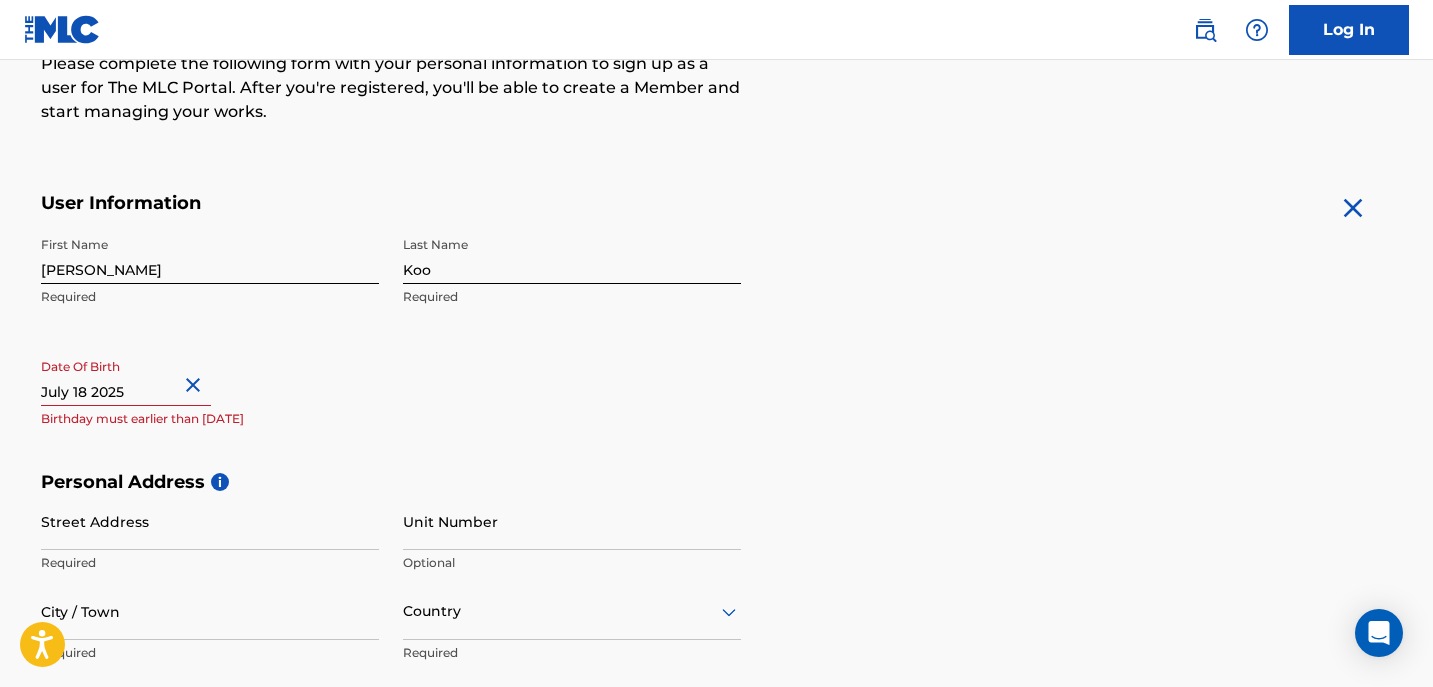 scroll, scrollTop: 291, scrollLeft: 0, axis: vertical 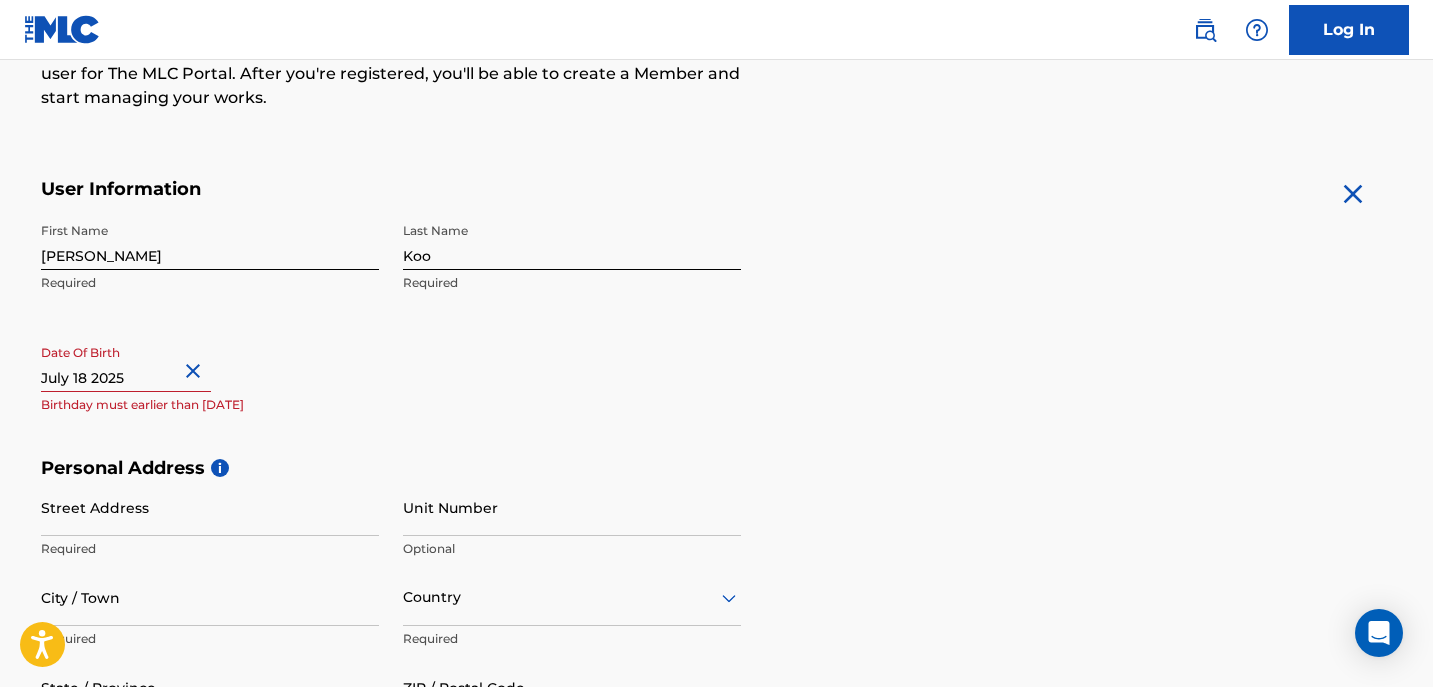 click on "First Name [PERSON_NAME] Required Last Name [PERSON_NAME] Required Date Of Birth Birthday must earlier than [DATE]" at bounding box center (391, 335) 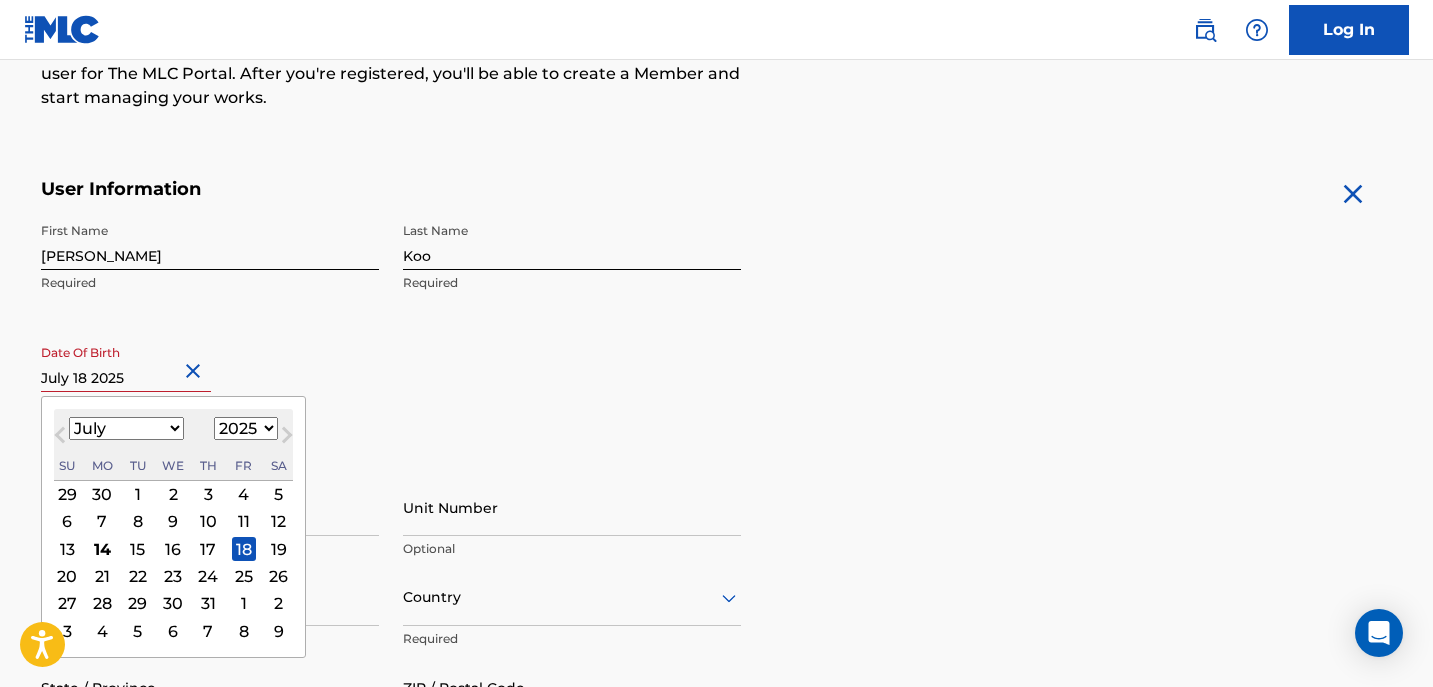 click on "1899 1900 1901 1902 1903 1904 1905 1906 1907 1908 1909 1910 1911 1912 1913 1914 1915 1916 1917 1918 1919 1920 1921 1922 1923 1924 1925 1926 1927 1928 1929 1930 1931 1932 1933 1934 1935 1936 1937 1938 1939 1940 1941 1942 1943 1944 1945 1946 1947 1948 1949 1950 1951 1952 1953 1954 1955 1956 1957 1958 1959 1960 1961 1962 1963 1964 1965 1966 1967 1968 1969 1970 1971 1972 1973 1974 1975 1976 1977 1978 1979 1980 1981 1982 1983 1984 1985 1986 1987 1988 1989 1990 1991 1992 1993 1994 1995 1996 1997 1998 1999 2000 2001 2002 2003 2004 2005 2006 2007 2008 2009 2010 2011 2012 2013 2014 2015 2016 2017 2018 2019 2020 2021 2022 2023 2024 2025 2026 2027 2028 2029 2030 2031 2032 2033 2034 2035 2036 2037 2038 2039 2040 2041 2042 2043 2044 2045 2046 2047 2048 2049 2050 2051 2052 2053 2054 2055 2056 2057 2058 2059 2060 2061 2062 2063 2064 2065 2066 2067 2068 2069 2070 2071 2072 2073 2074 2075 2076 2077 2078 2079 2080 2081 2082 2083 2084 2085 2086 2087 2088 2089 2090 2091 2092 2093 2094 2095 2096 2097 2098 2099 2100" at bounding box center [246, 428] 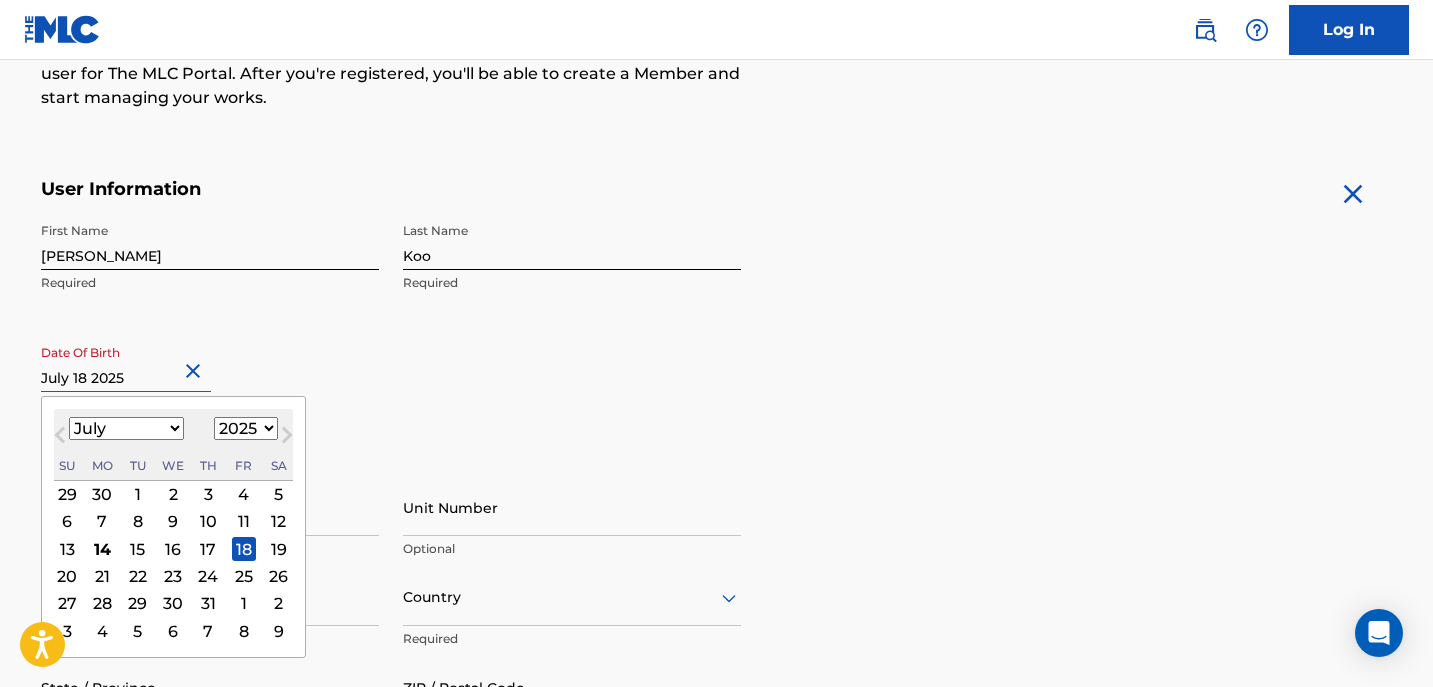 select on "1995" 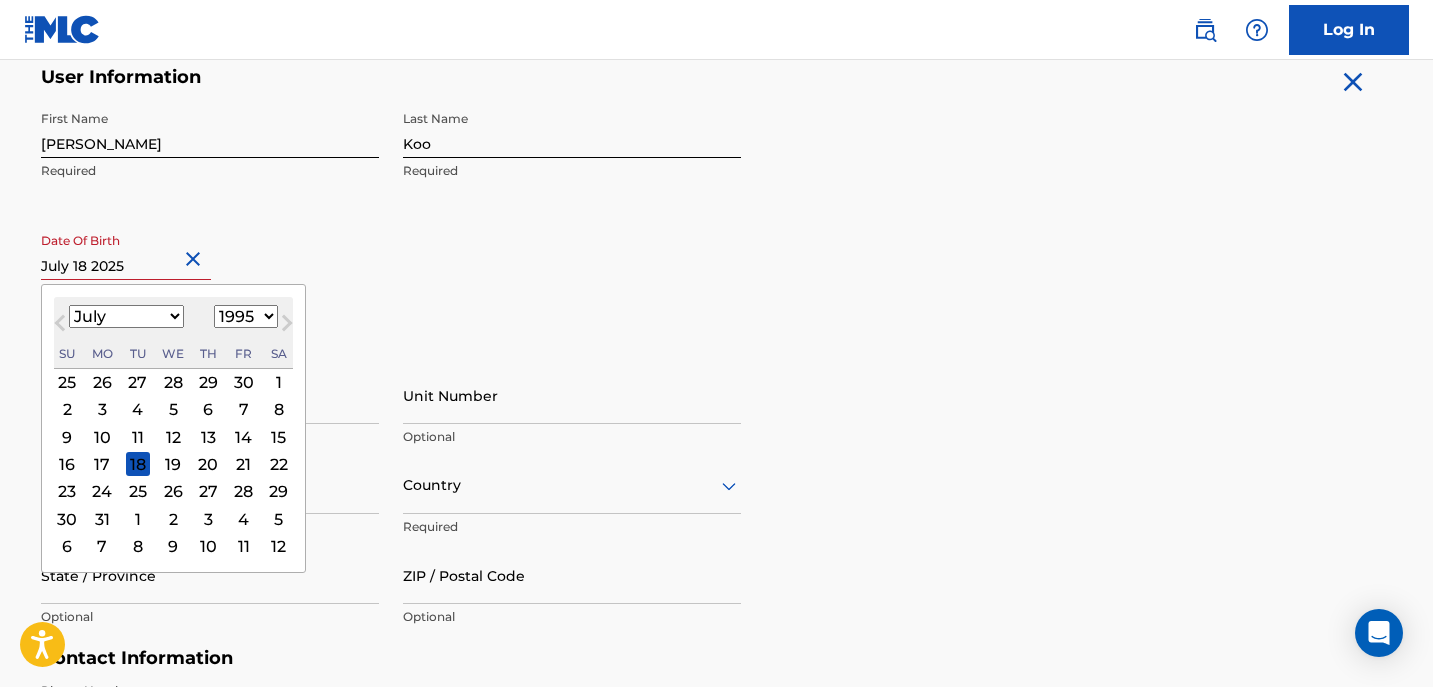 scroll, scrollTop: 408, scrollLeft: 0, axis: vertical 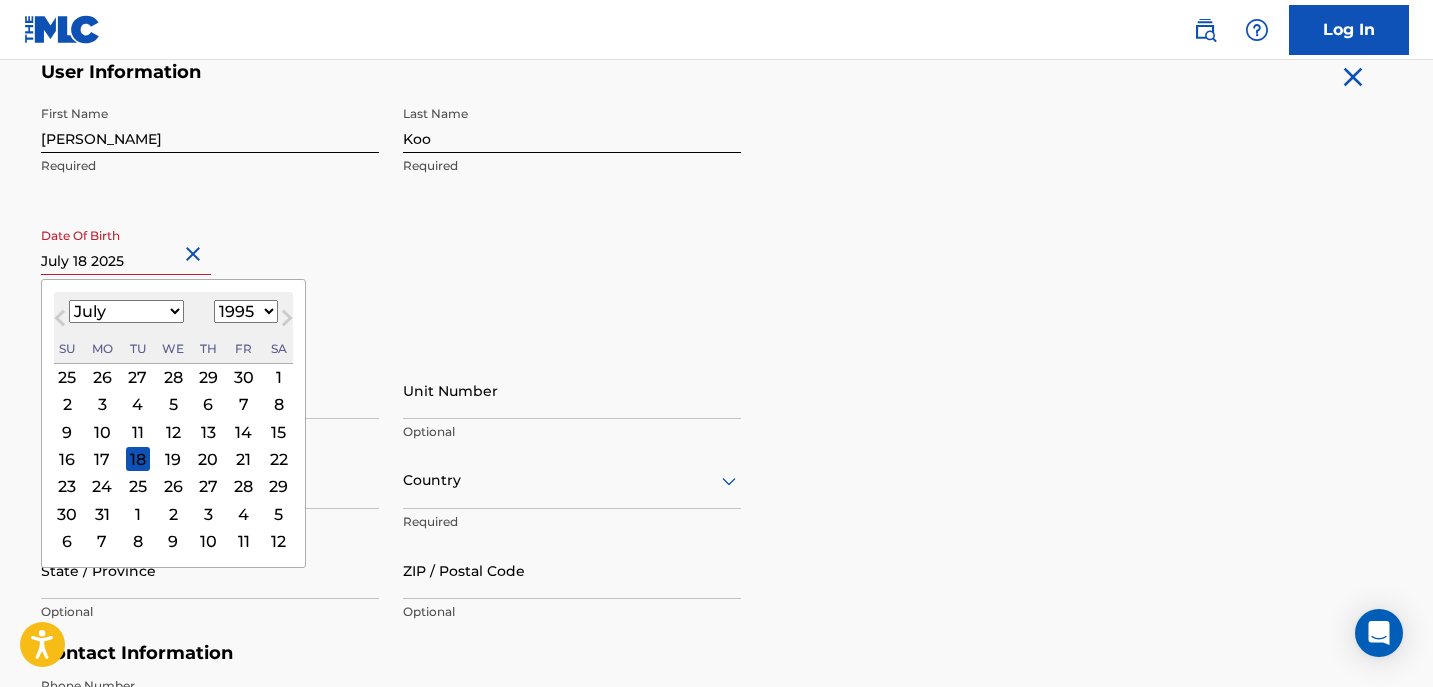 click on "July [DATE] February March April May June July August September October November [DATE] 1900 1901 1902 1903 1904 1905 1906 1907 1908 1909 1910 1911 1912 1913 1914 1915 1916 1917 1918 1919 1920 1921 1922 1923 1924 1925 1926 1927 1928 1929 1930 1931 1932 1933 1934 1935 1936 1937 1938 1939 1940 1941 1942 1943 1944 1945 1946 1947 1948 1949 1950 1951 1952 1953 1954 1955 1956 1957 1958 1959 1960 1961 1962 1963 1964 1965 1966 1967 1968 1969 1970 1971 1972 1973 1974 1975 1976 1977 1978 1979 1980 1981 1982 1983 1984 1985 1986 1987 1988 1989 1990 1991 1992 1993 1994 1995 1996 1997 1998 1999 2000 2001 2002 2003 2004 2005 2006 2007 2008 2009 2010 2011 2012 2013 2014 2015 2016 2017 2018 2019 2020 2021 2022 2023 2024 2025 2026 2027 2028 2029 2030 2031 2032 2033 2034 2035 2036 2037 2038 2039 2040 2041 2042 2043 2044 2045 2046 2047 2048 2049 2050 2051 2052 2053 2054 2055 2056 2057 2058 2059 2060 2061 2062 2063 2064 2065 2066 2067 2068 2069 2070 2071 2072 2073 2074 2075 2076 2077 2078 2079 2080 2081 2082 2083 Su" at bounding box center (173, 328) 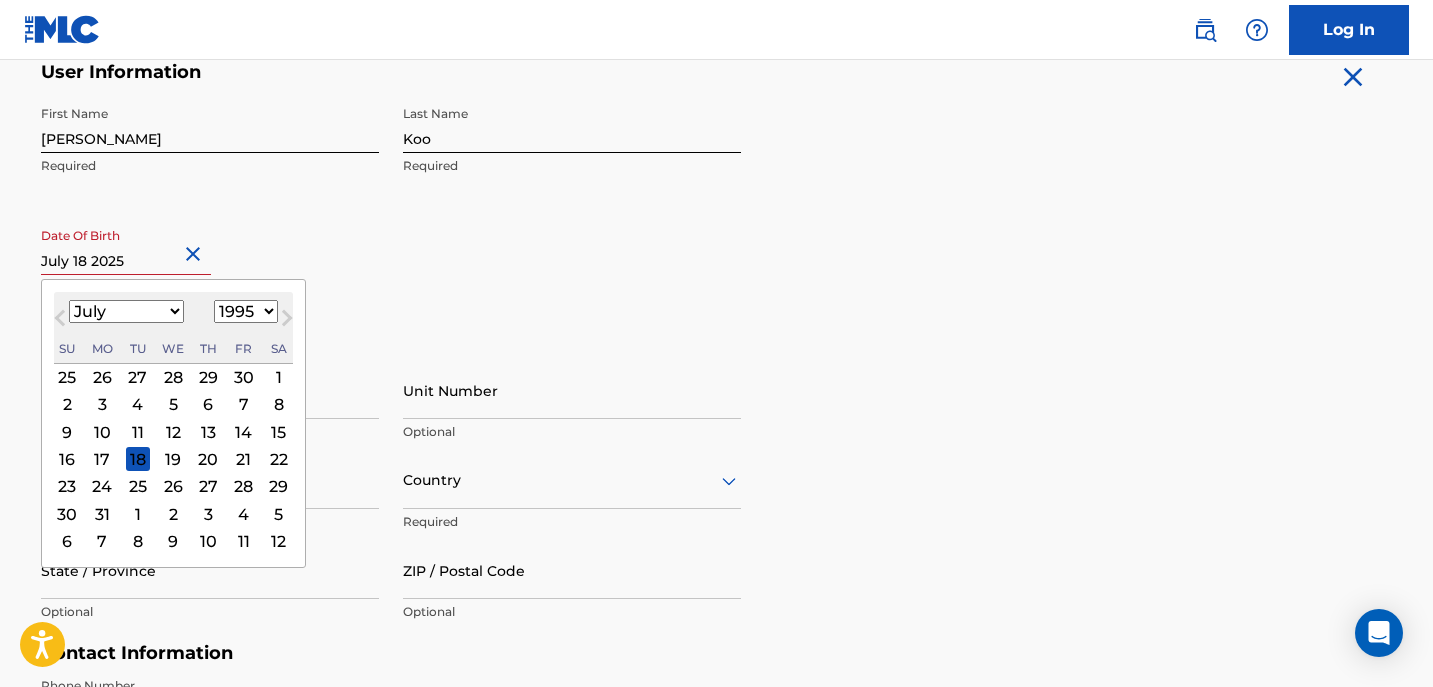 click on "18" at bounding box center [138, 459] 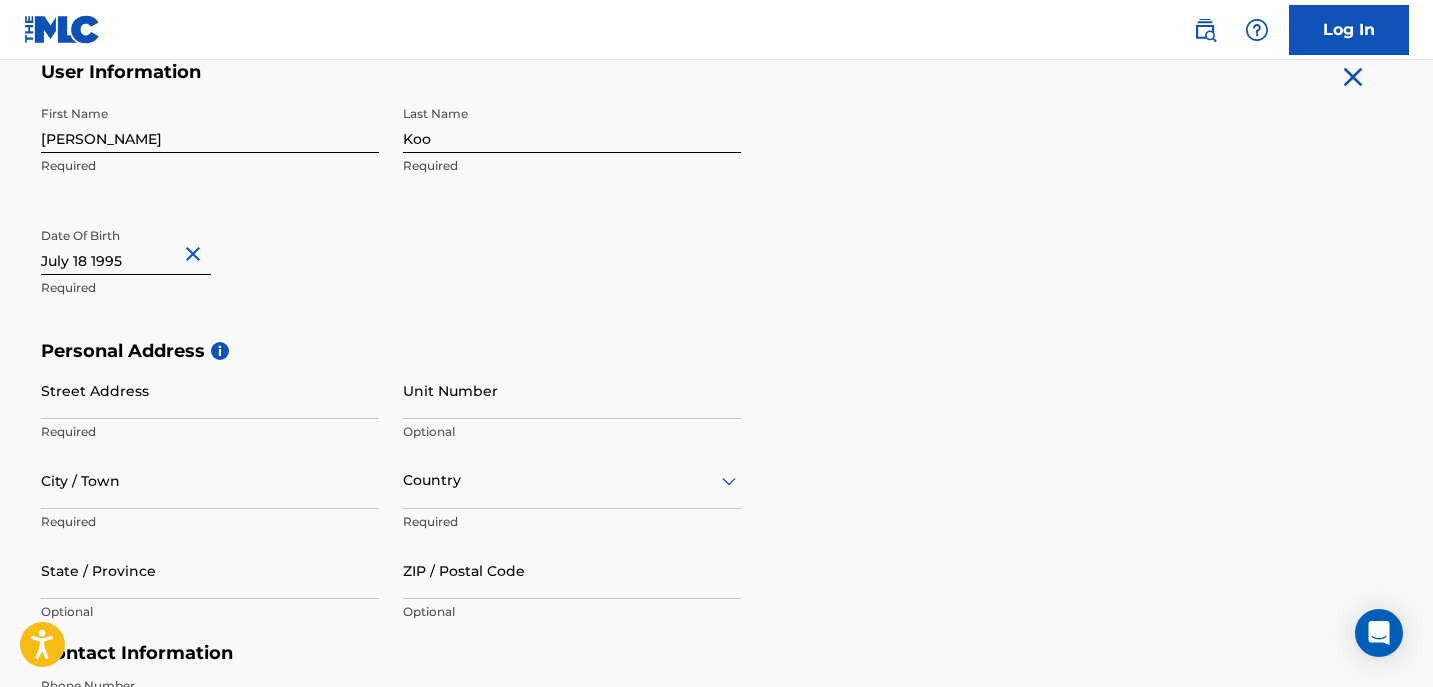click on "First Name [PERSON_NAME] Required Last Name [PERSON_NAME] Required Date Of Birth Required" at bounding box center [391, 218] 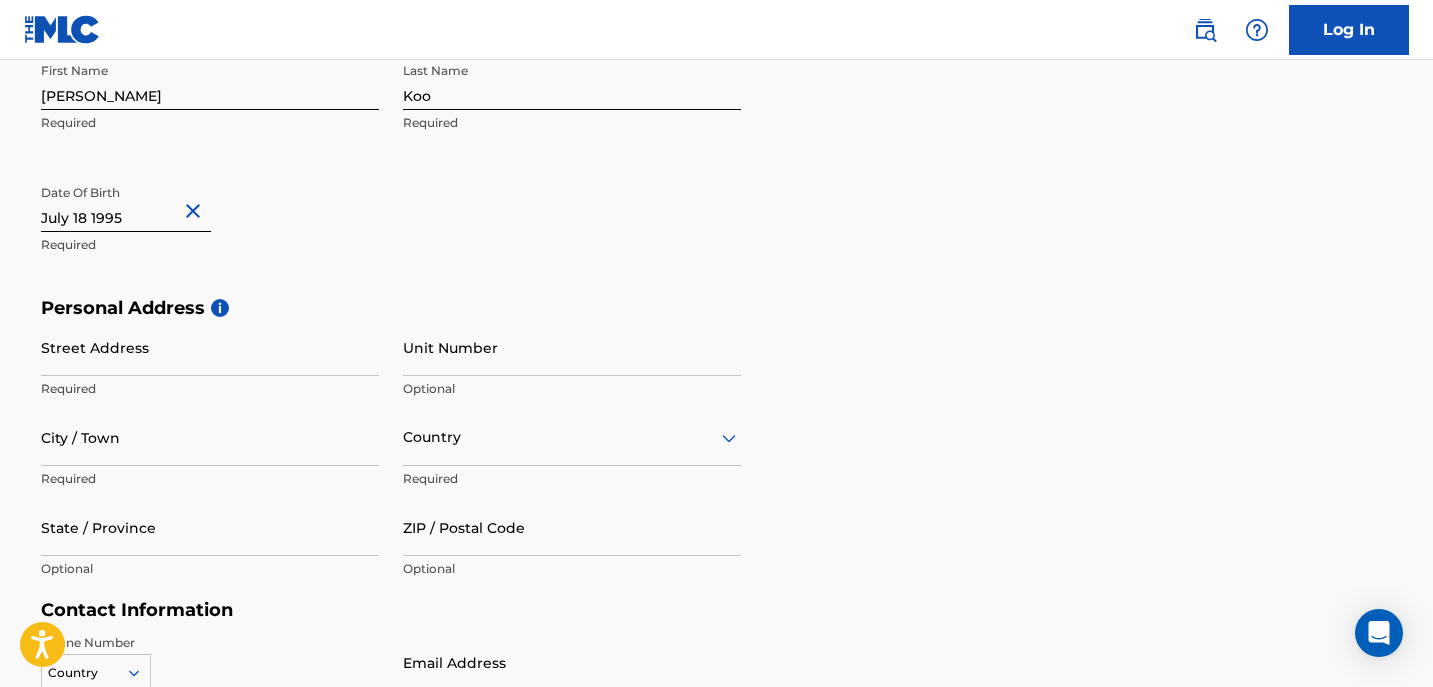 scroll, scrollTop: 460, scrollLeft: 0, axis: vertical 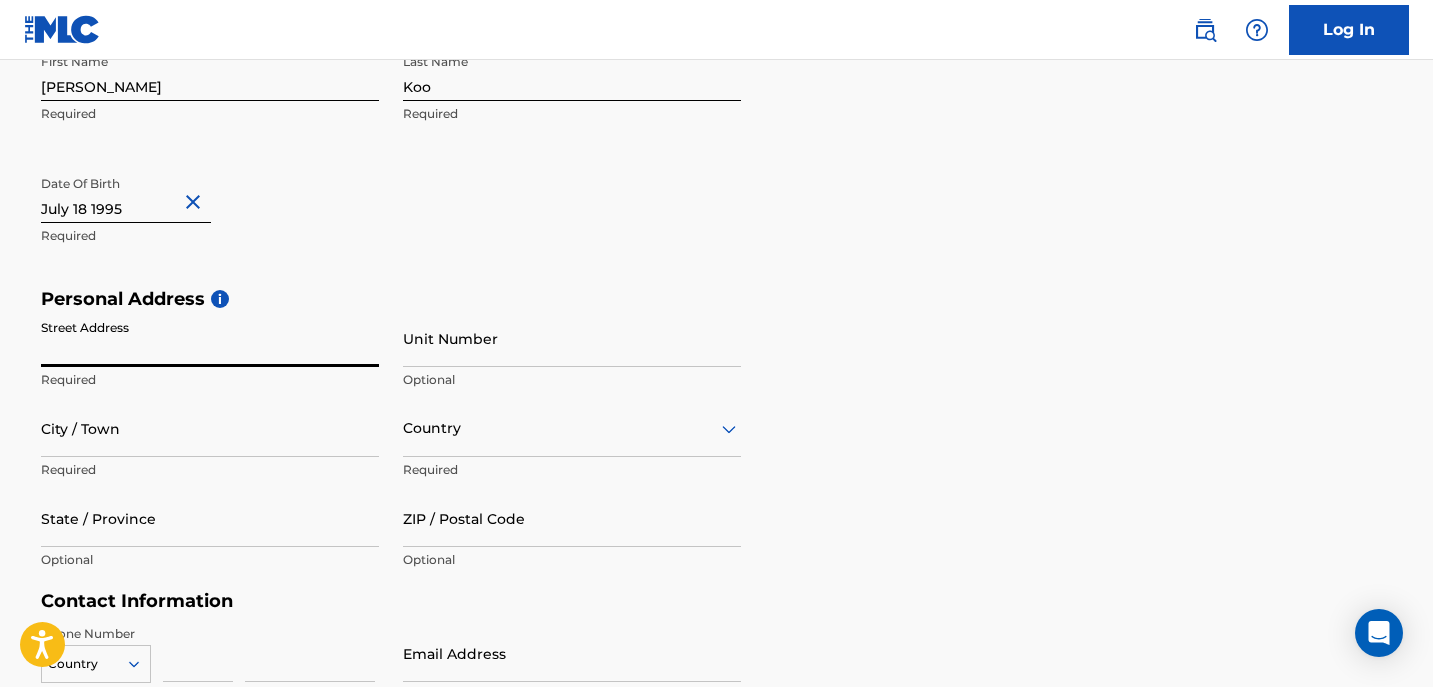click on "Street Address" at bounding box center [210, 338] 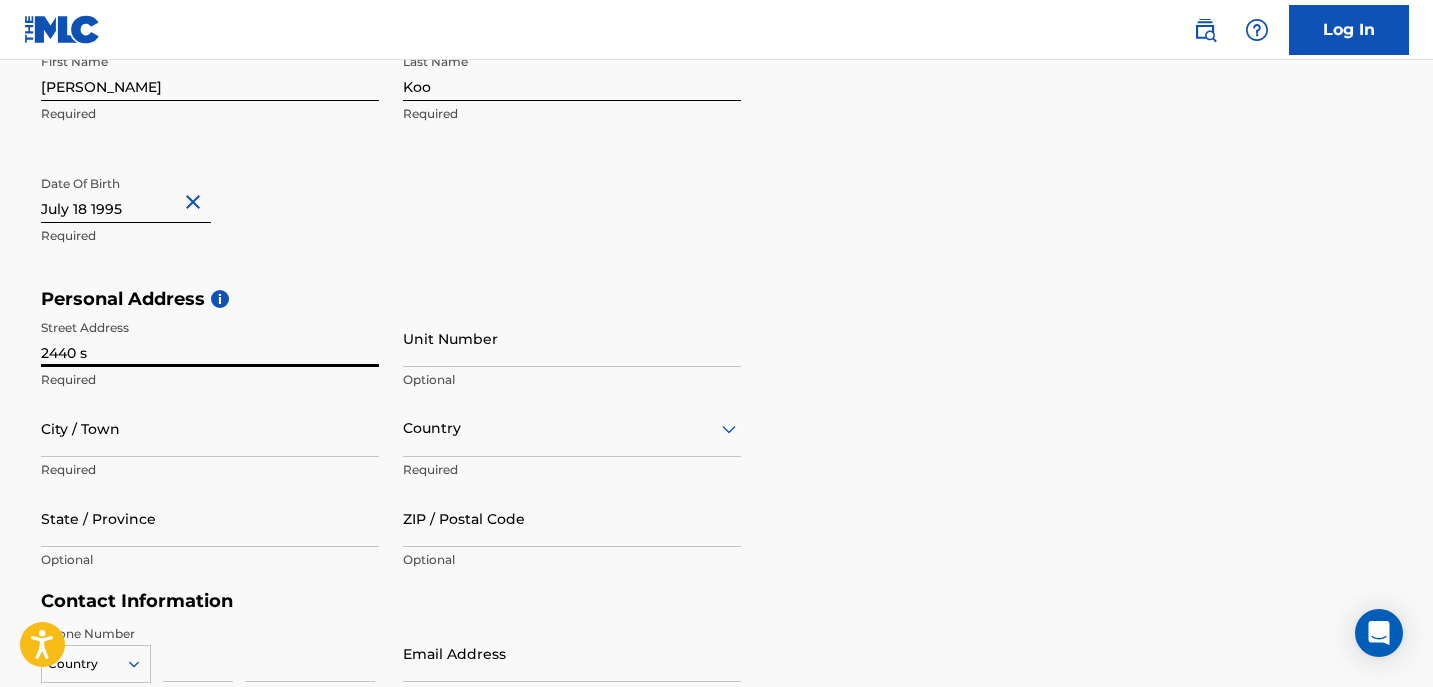 type on "[STREET_ADDRESS]" 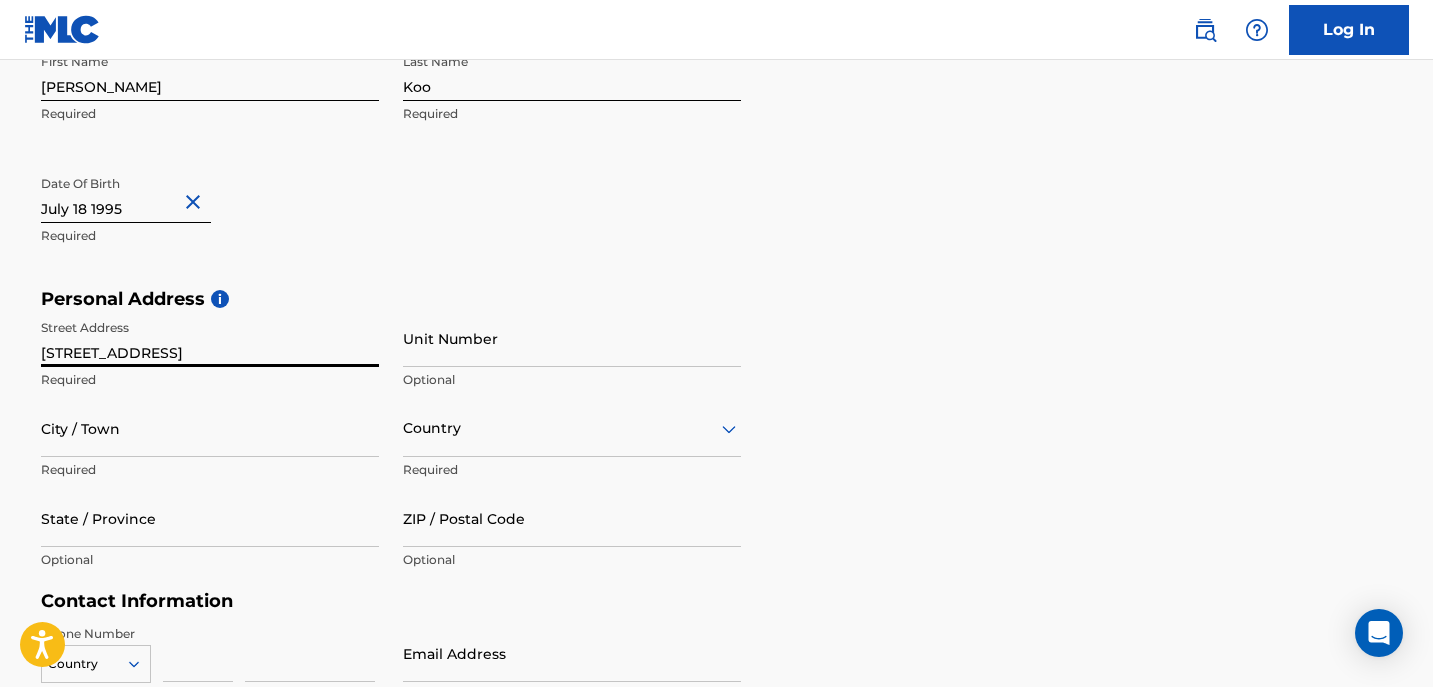 type on "[GEOGRAPHIC_DATA]" 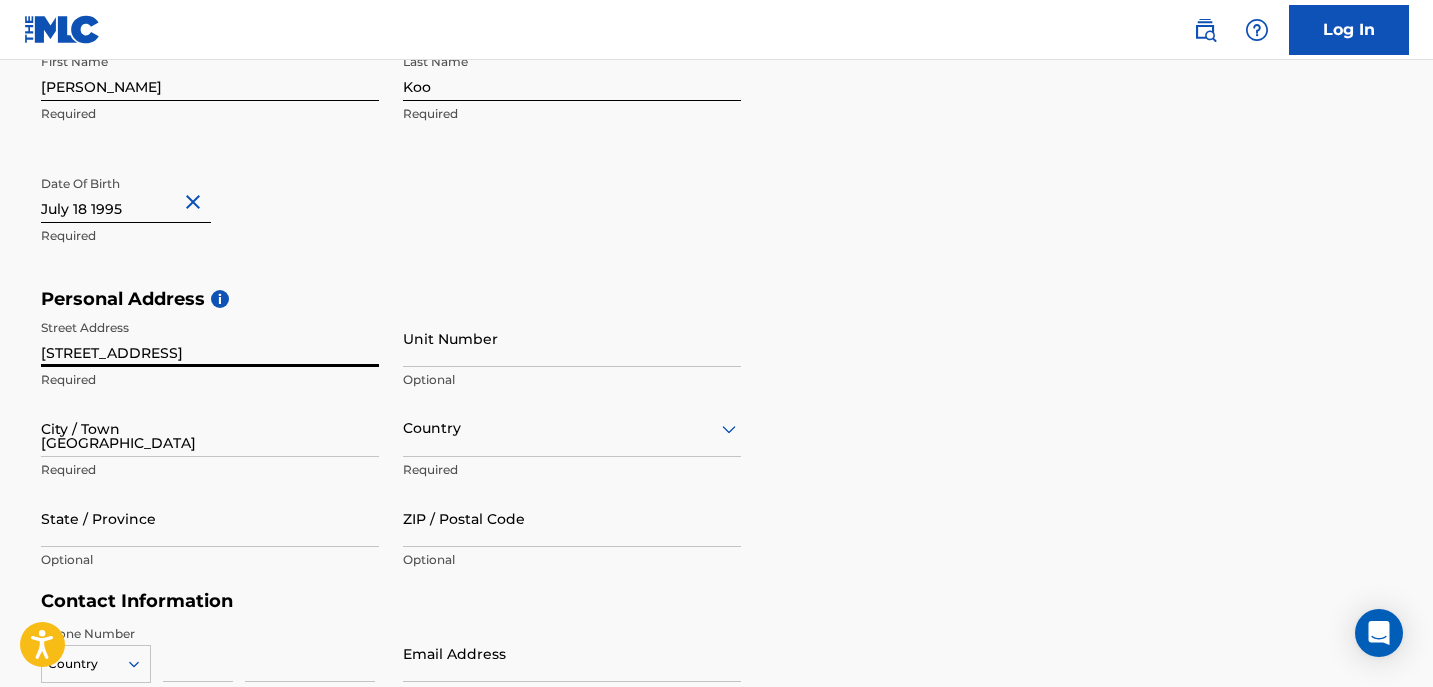 type on "[GEOGRAPHIC_DATA]" 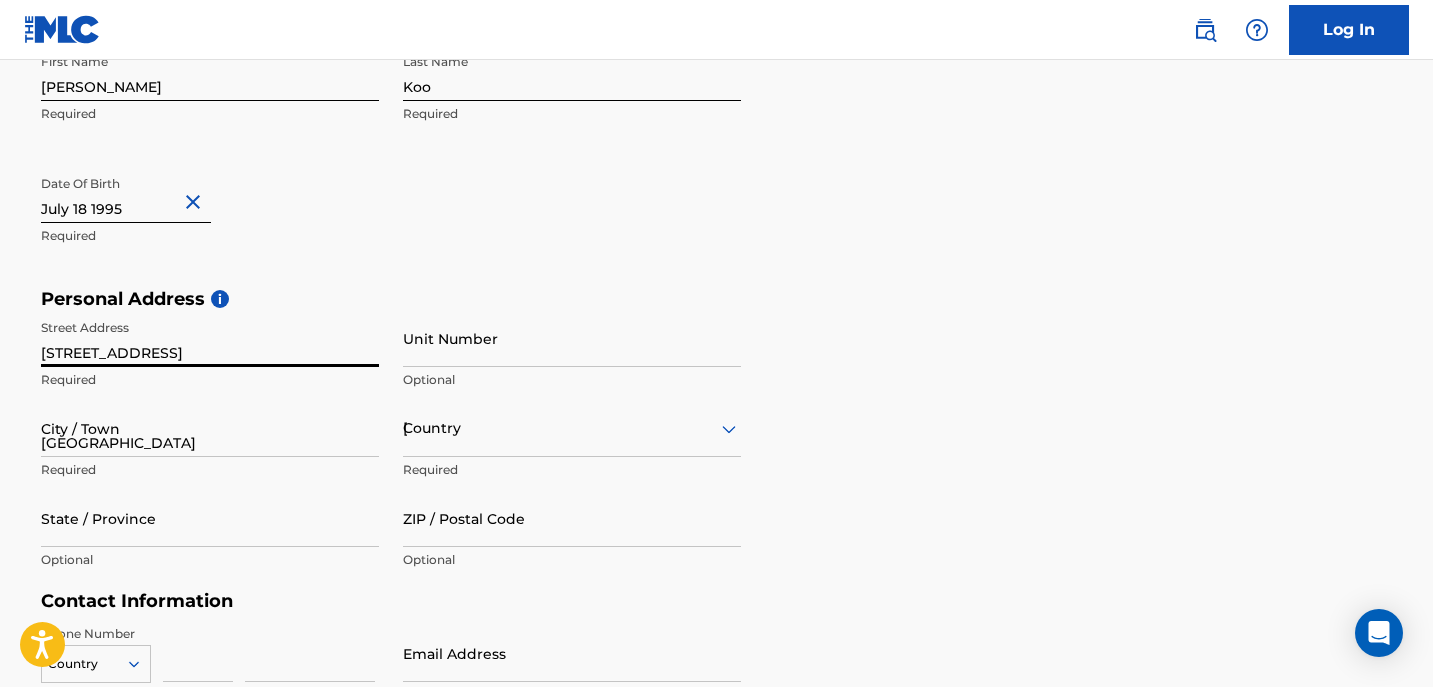 type on "CA" 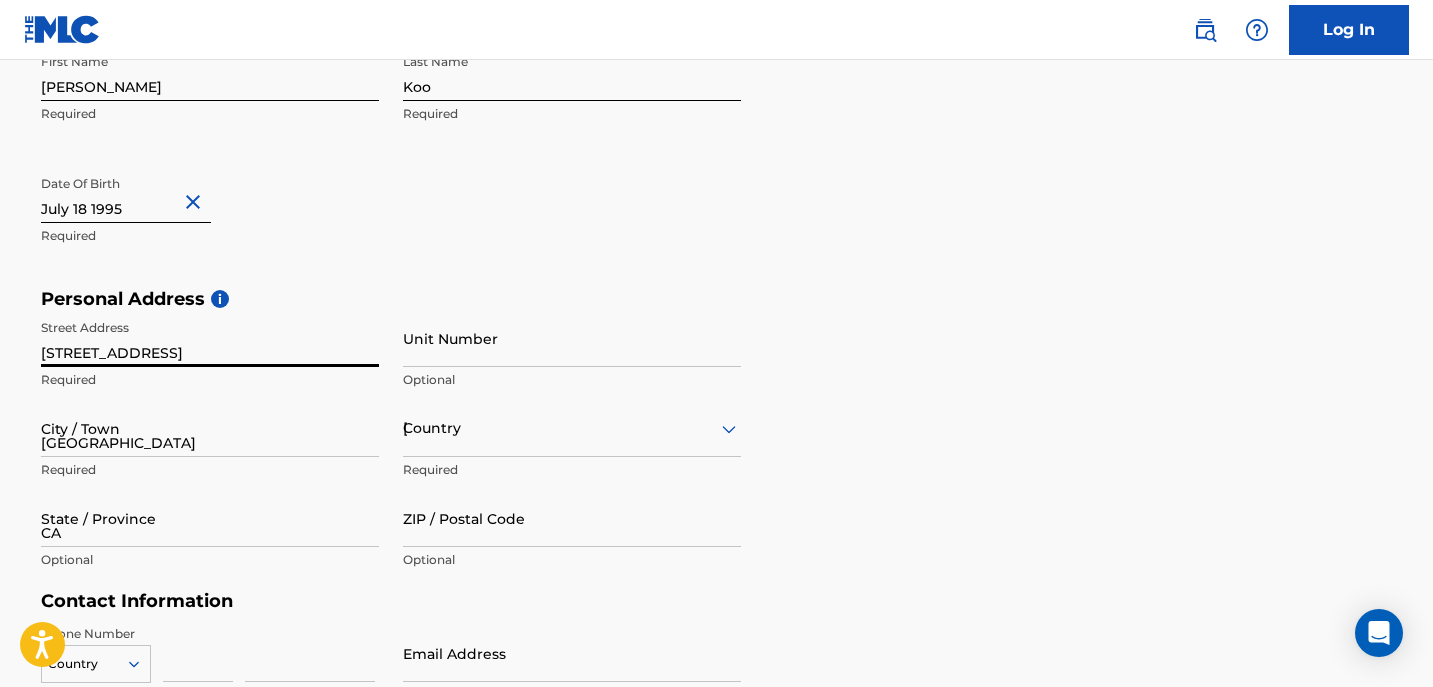 type on "90064-2930" 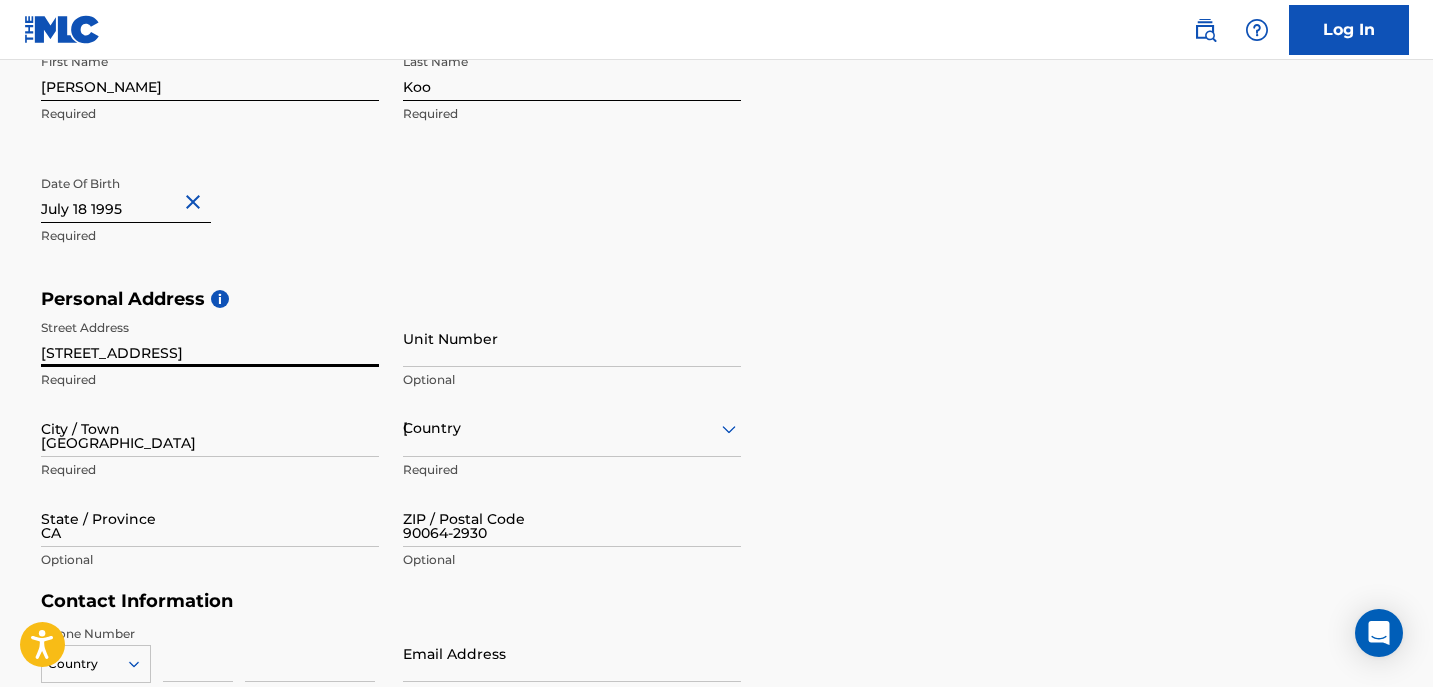 type on "1" 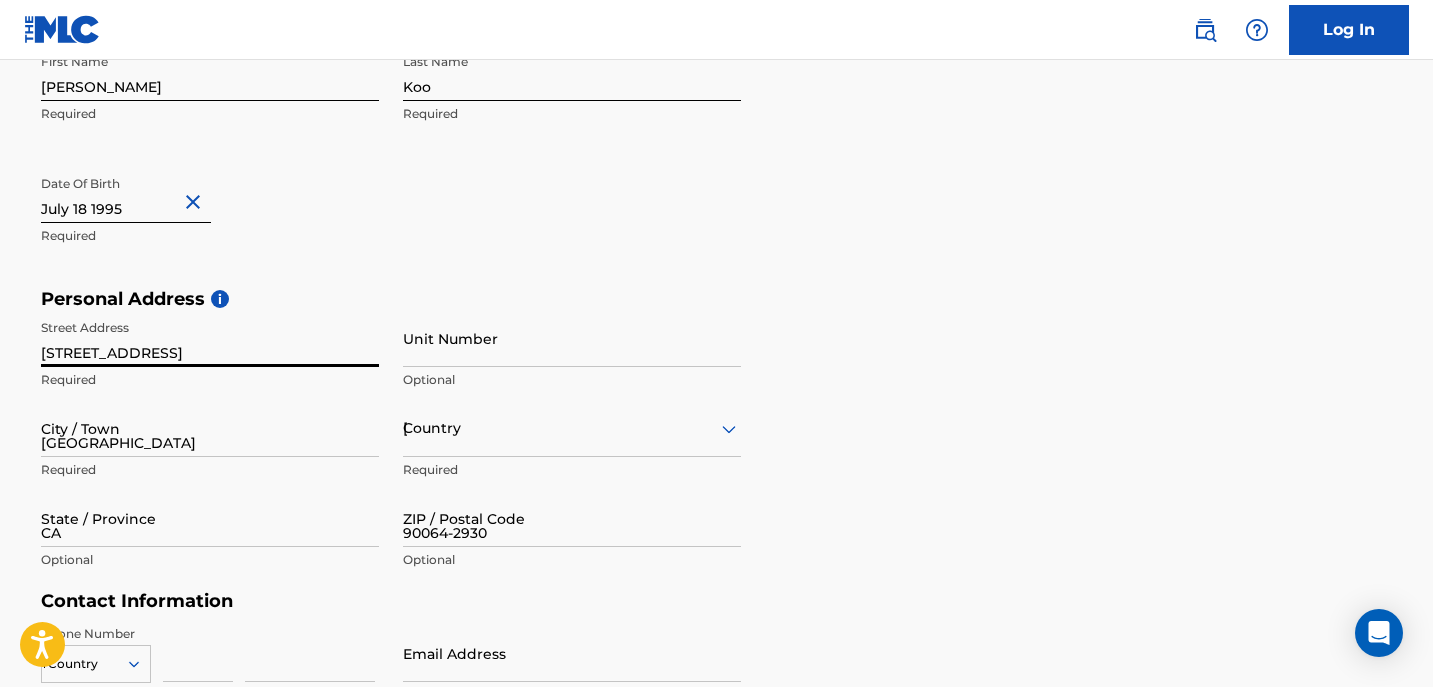 type on "408" 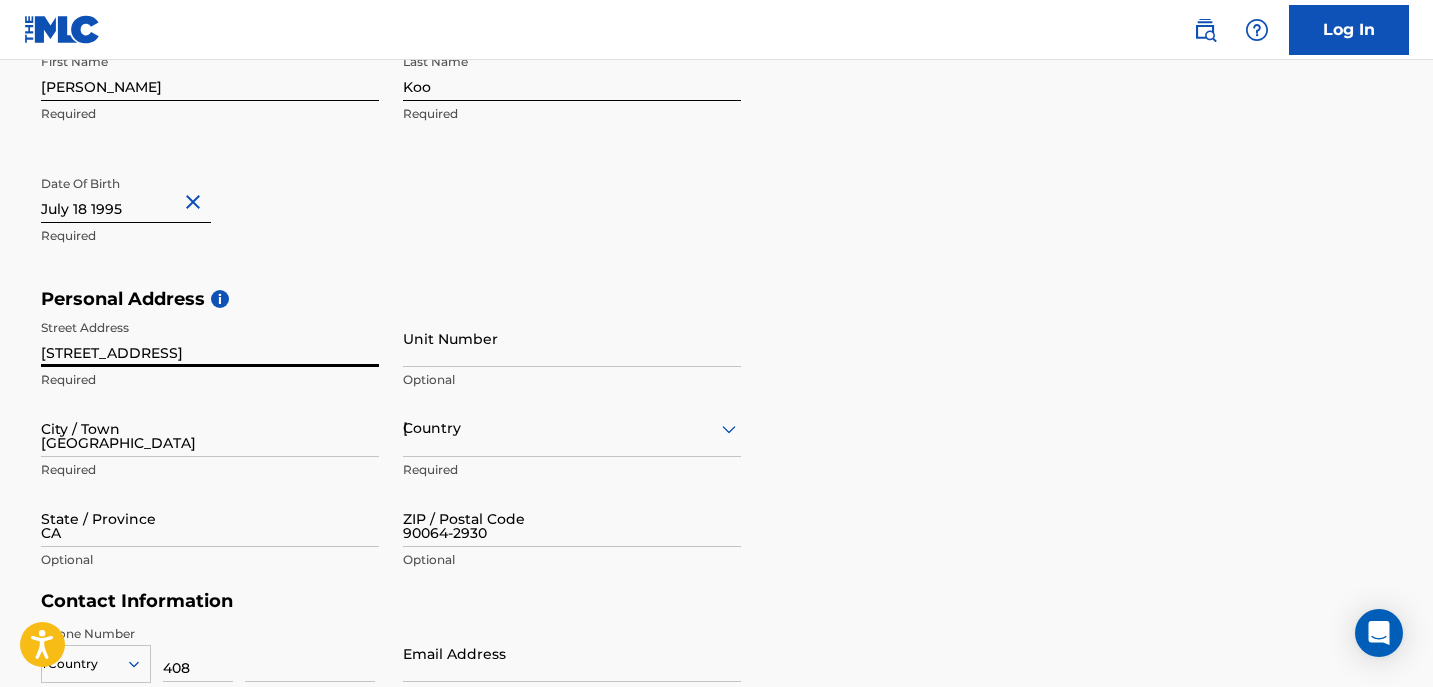 type on "6886019" 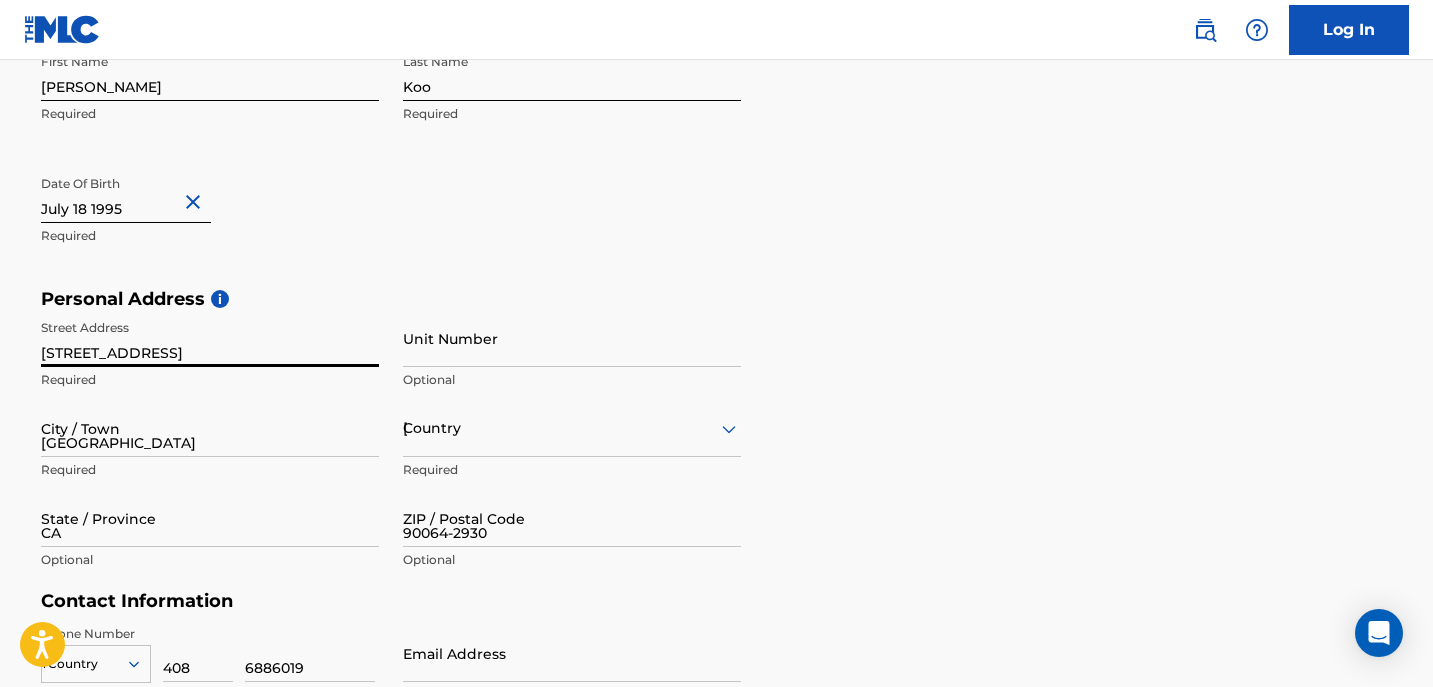 scroll, scrollTop: 748, scrollLeft: 0, axis: vertical 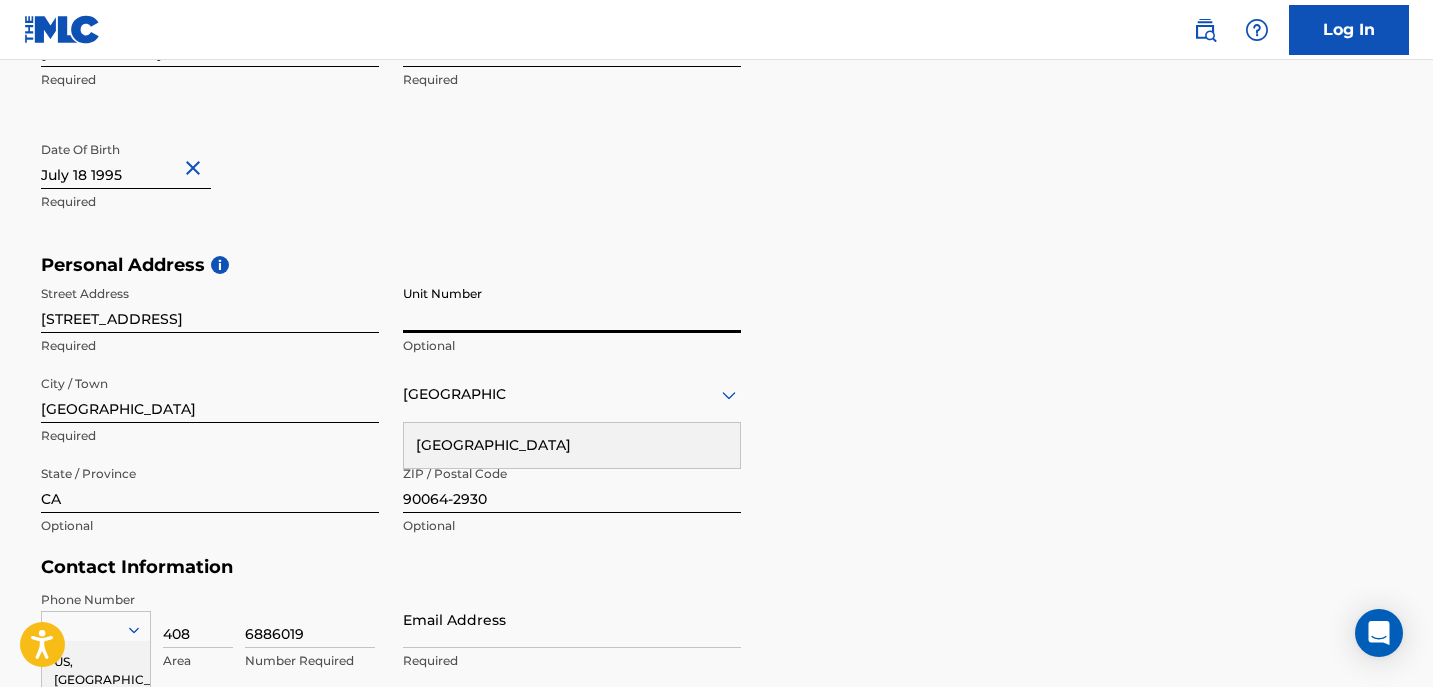 click on "Unit Number" at bounding box center [572, 304] 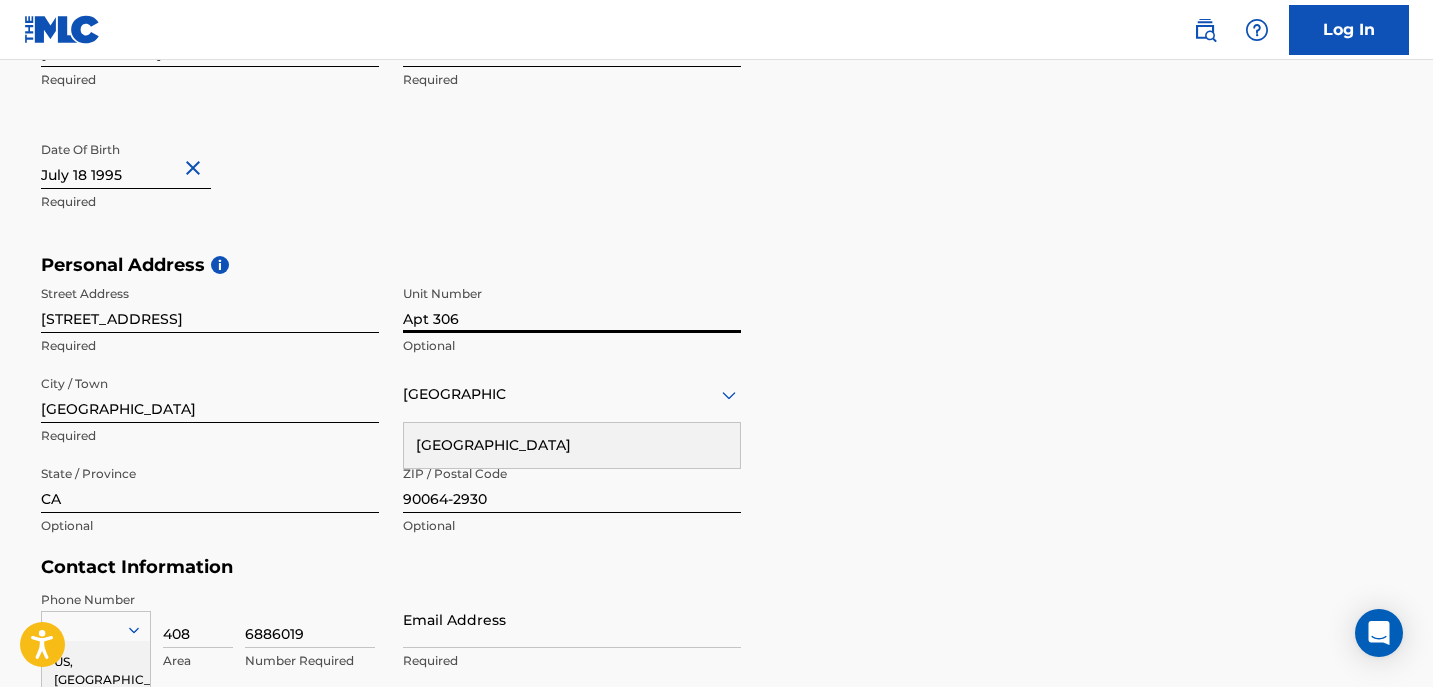 type on "Apt 306" 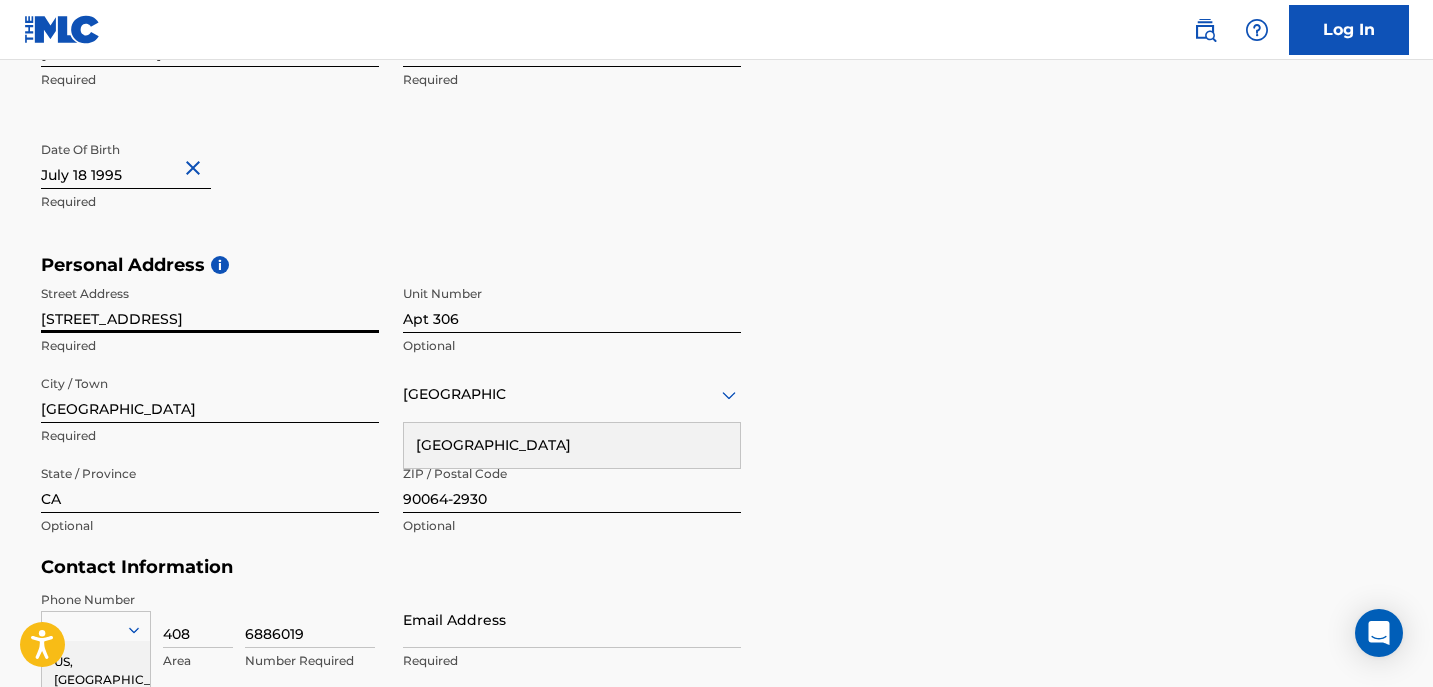 drag, startPoint x: 316, startPoint y: 324, endPoint x: 202, endPoint y: 326, distance: 114.01754 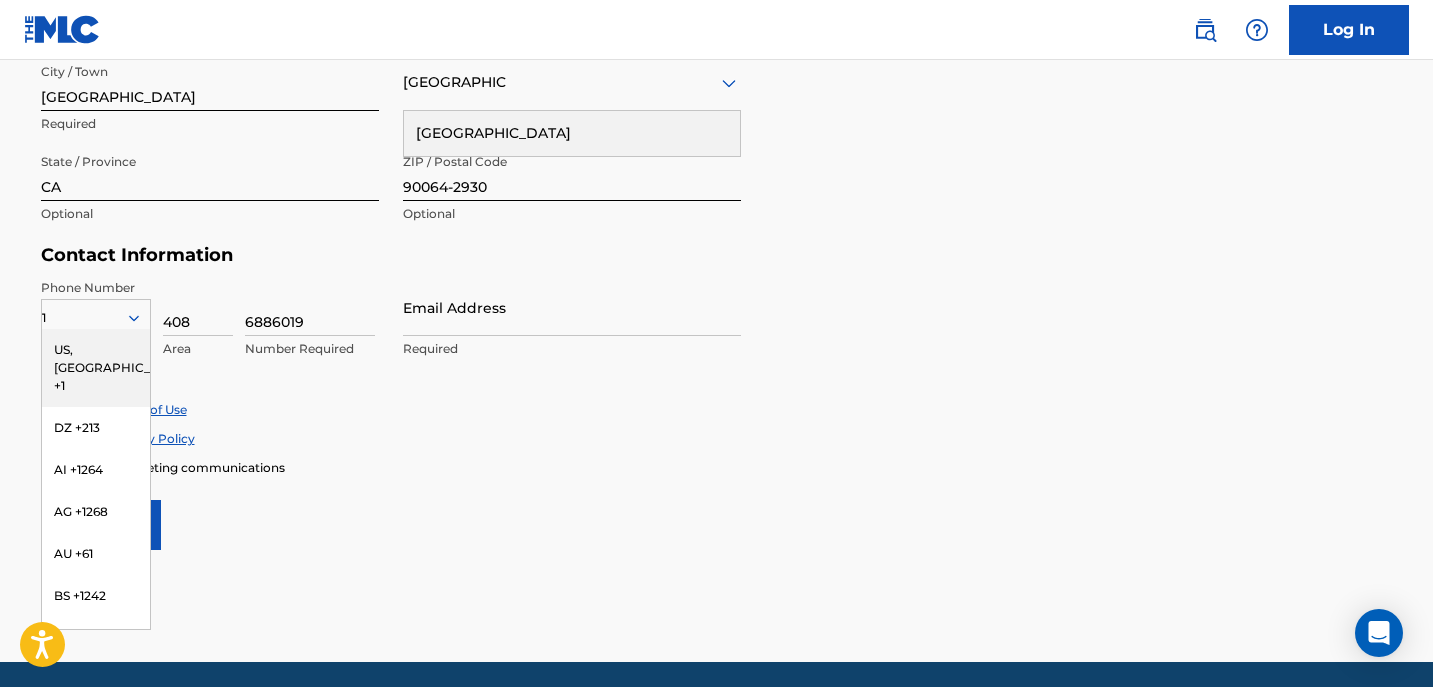 scroll, scrollTop: 818, scrollLeft: 0, axis: vertical 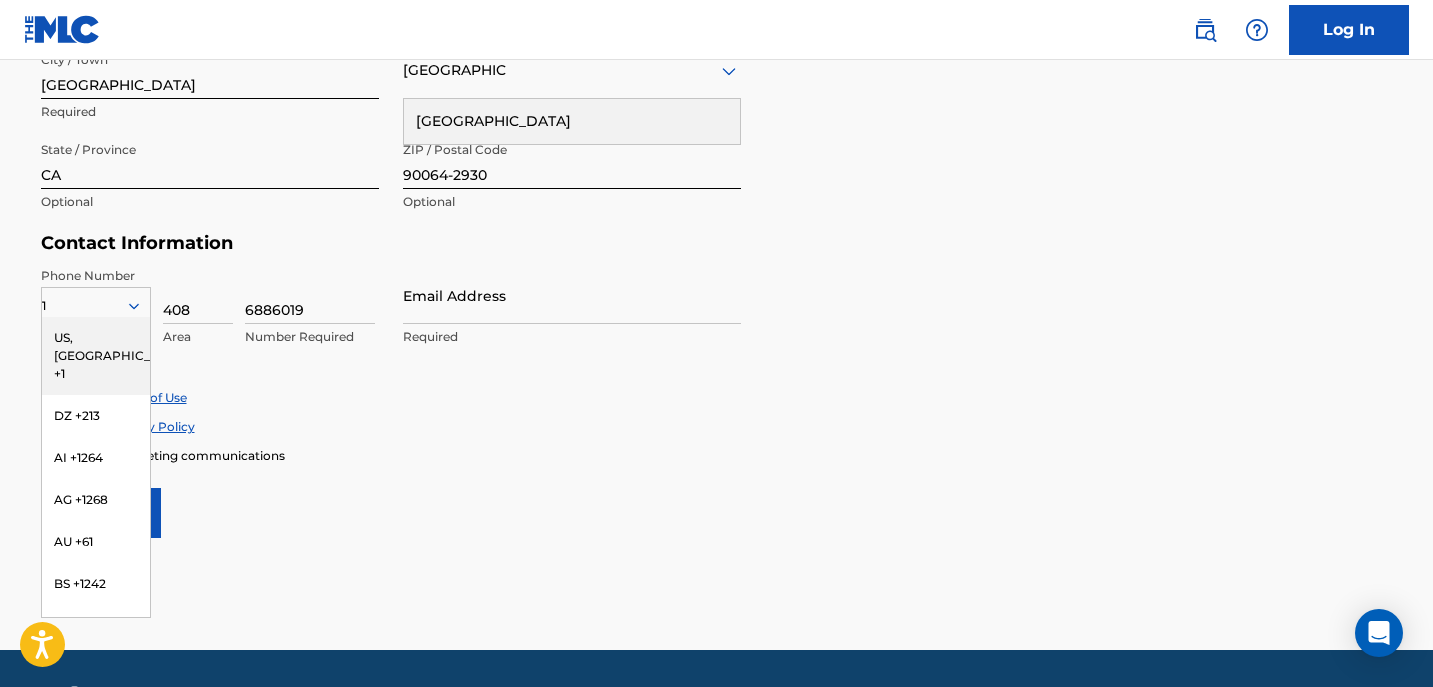 click on "Accept Terms of Use Accept Privacy Policy Enroll in marketing communications" at bounding box center [717, 426] 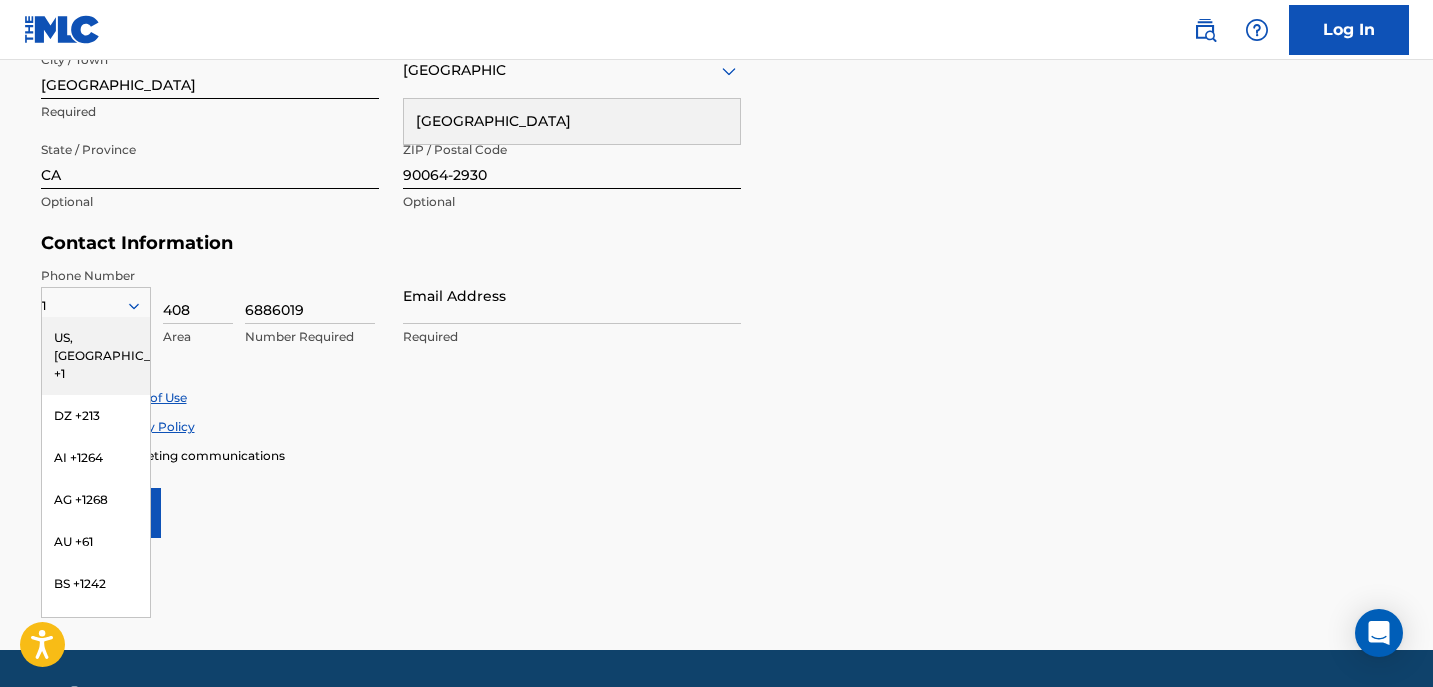 click on "US, [GEOGRAPHIC_DATA] +1" at bounding box center (96, 356) 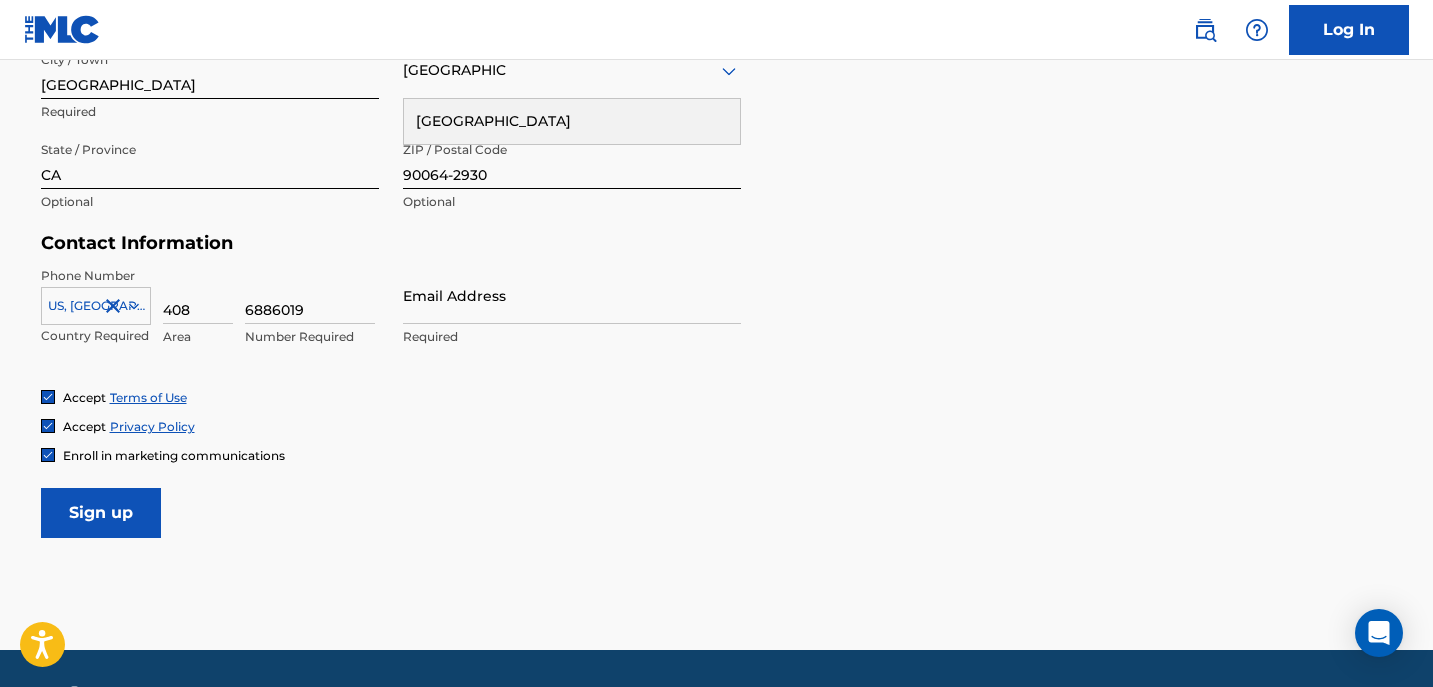 click on "Phone Number [GEOGRAPHIC_DATA], [GEOGRAPHIC_DATA] +1 Country Required 408 Area 6886019 Number Required Email Address Required" at bounding box center [391, 328] 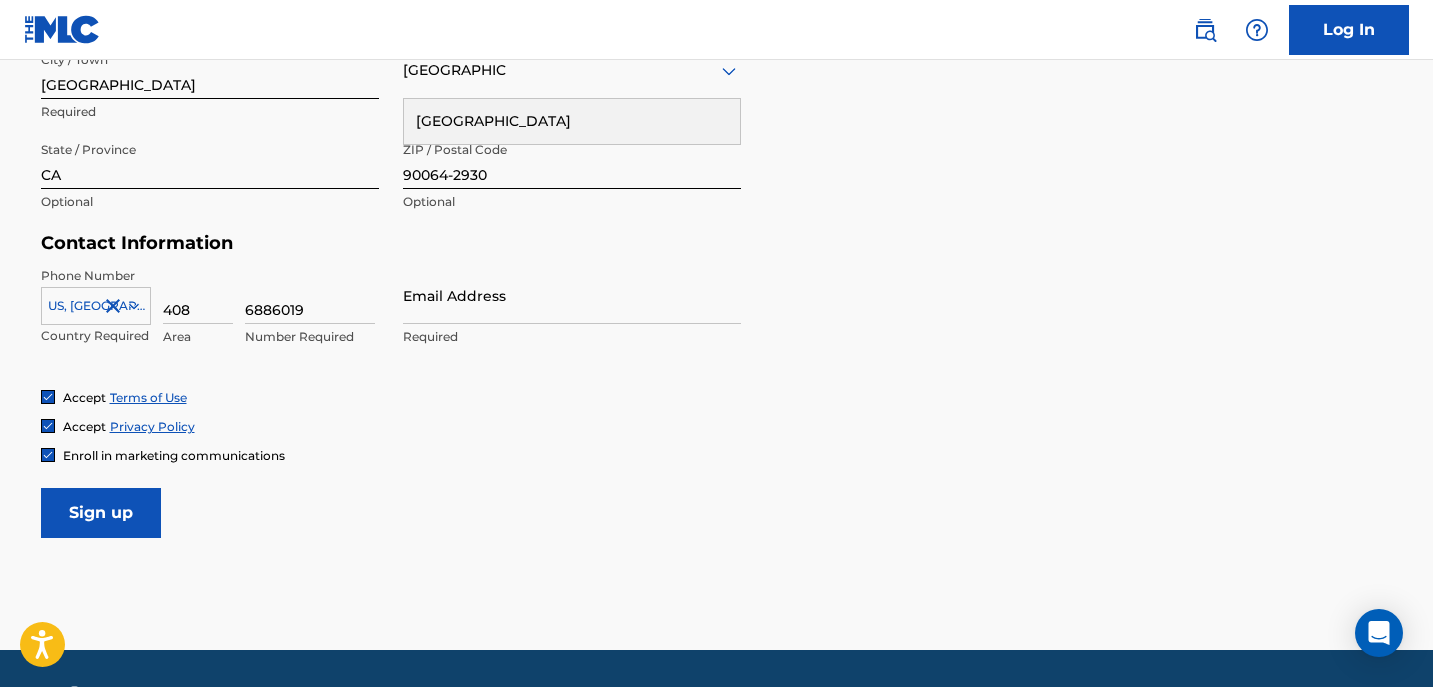 click on "Email Address" at bounding box center [572, 295] 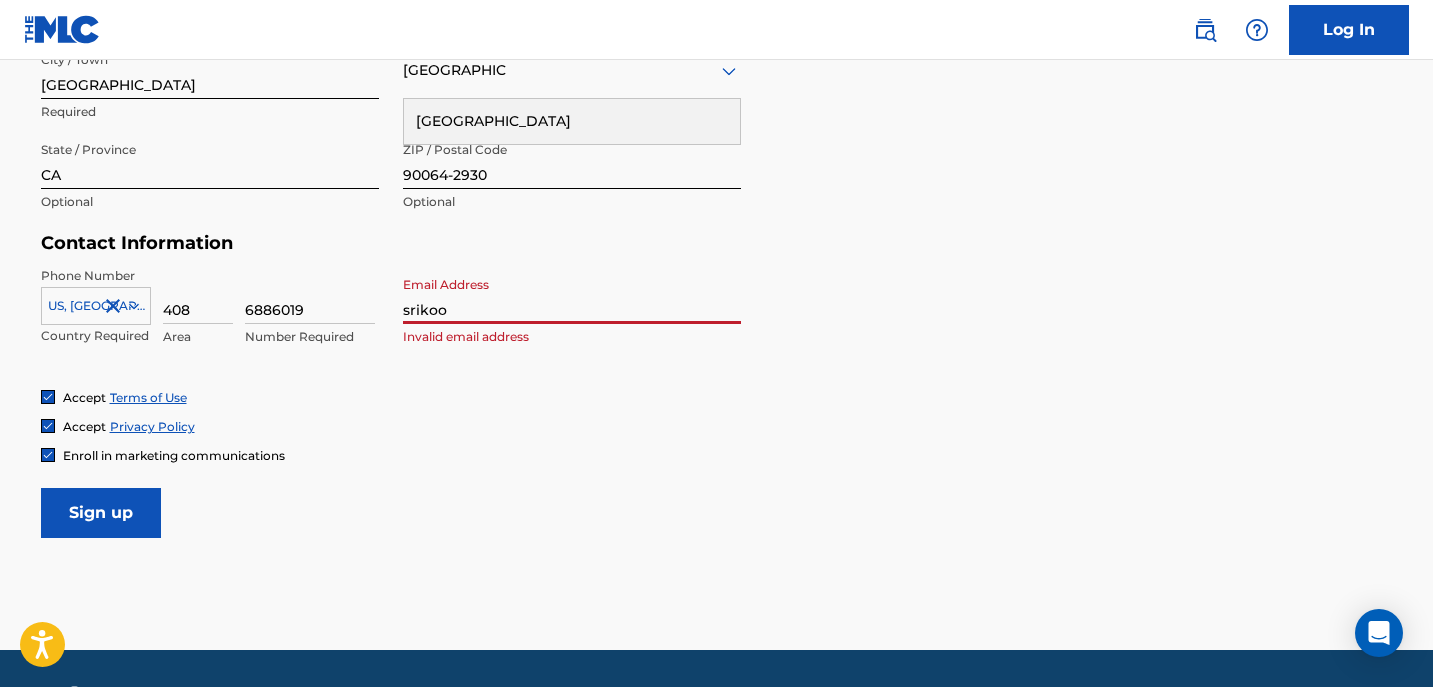 type on "[EMAIL_ADDRESS][DOMAIN_NAME]" 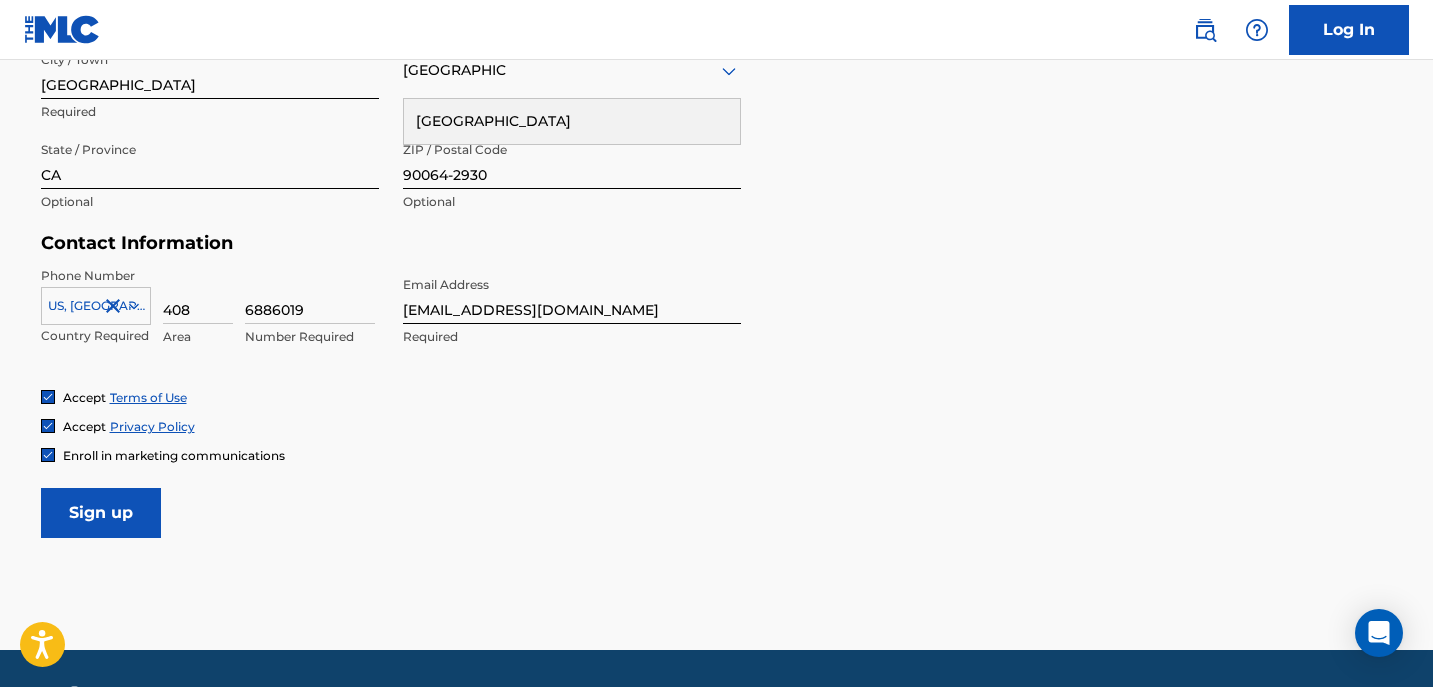 click on "Sign up" at bounding box center (101, 513) 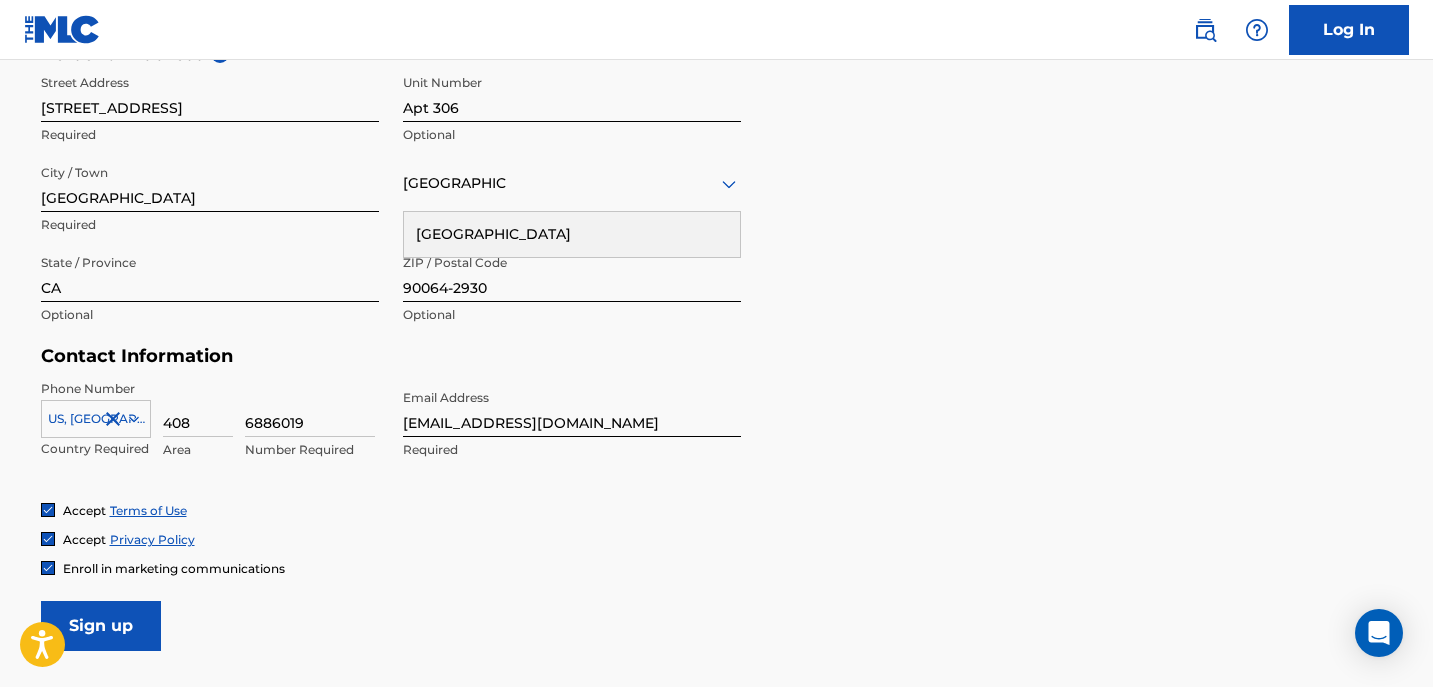 scroll, scrollTop: 676, scrollLeft: 0, axis: vertical 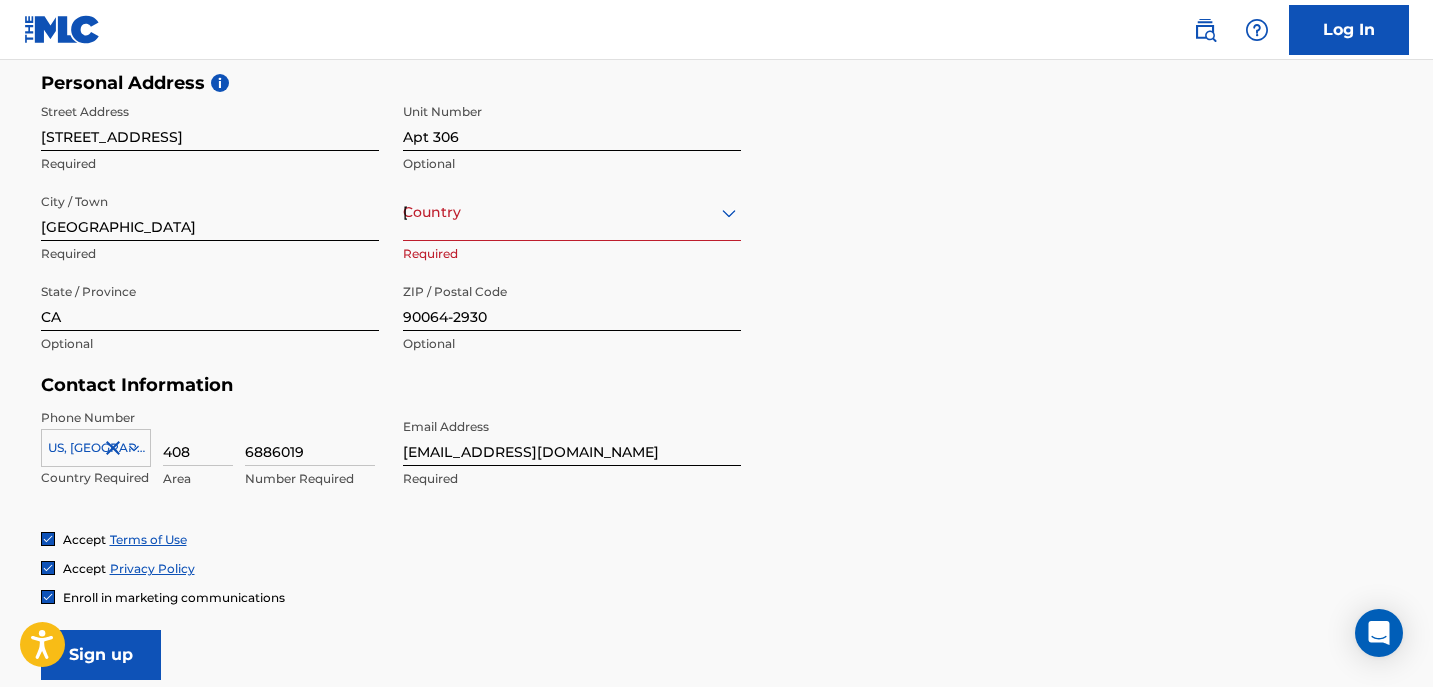 click on "[GEOGRAPHIC_DATA]" at bounding box center [572, 212] 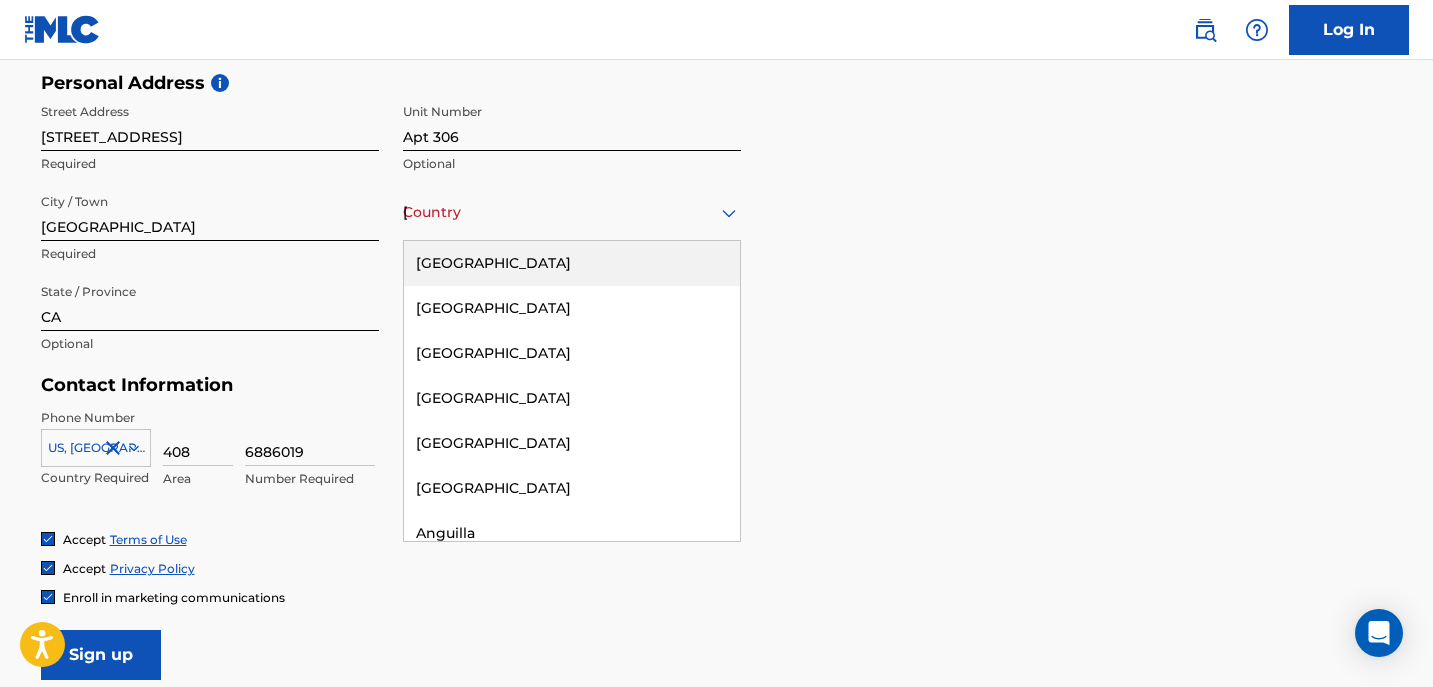 click on "[GEOGRAPHIC_DATA]" at bounding box center (572, 263) 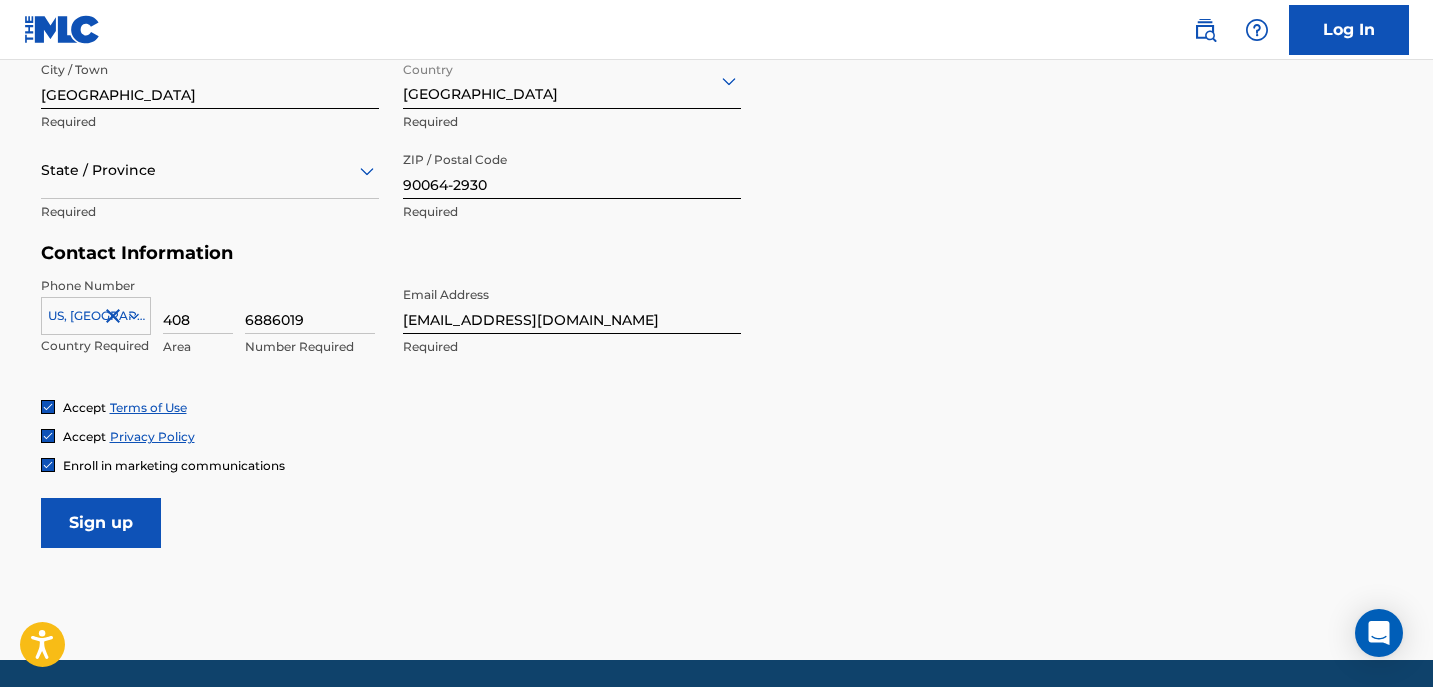 scroll, scrollTop: 877, scrollLeft: 0, axis: vertical 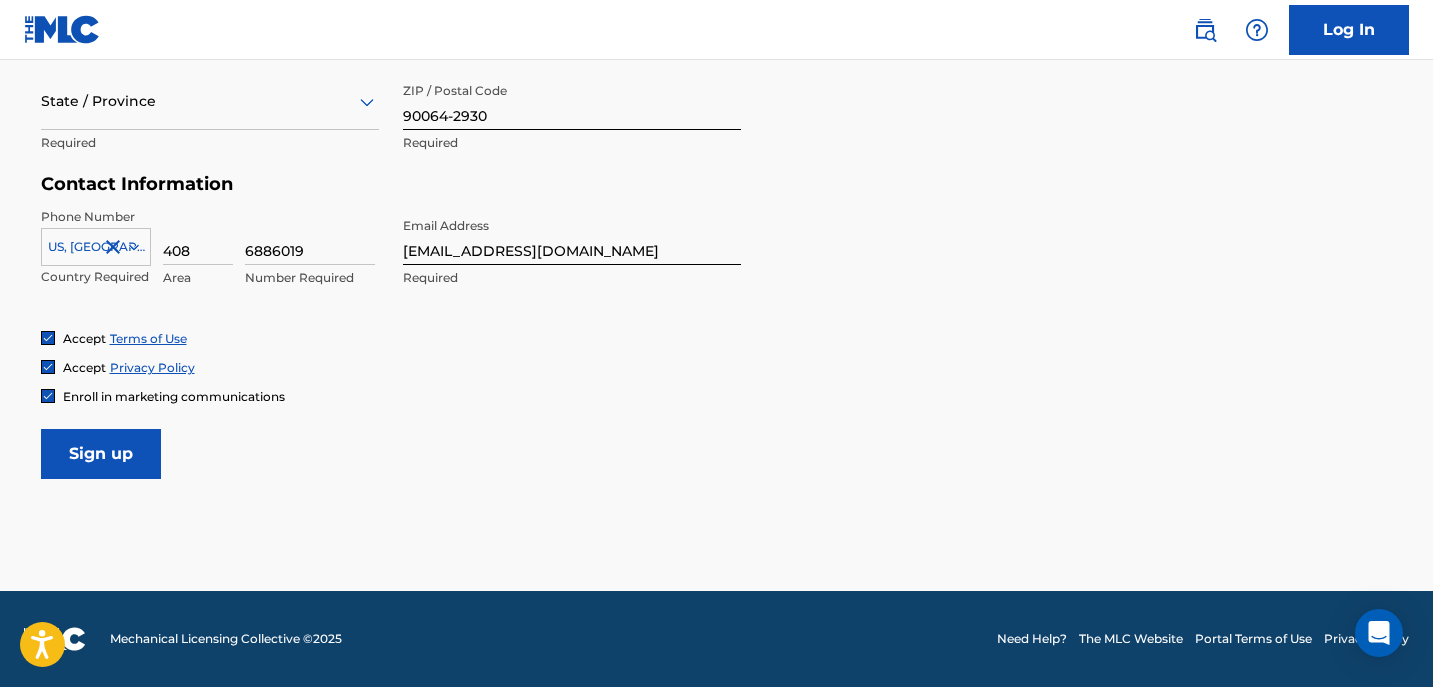 click on "Sign up" at bounding box center (101, 454) 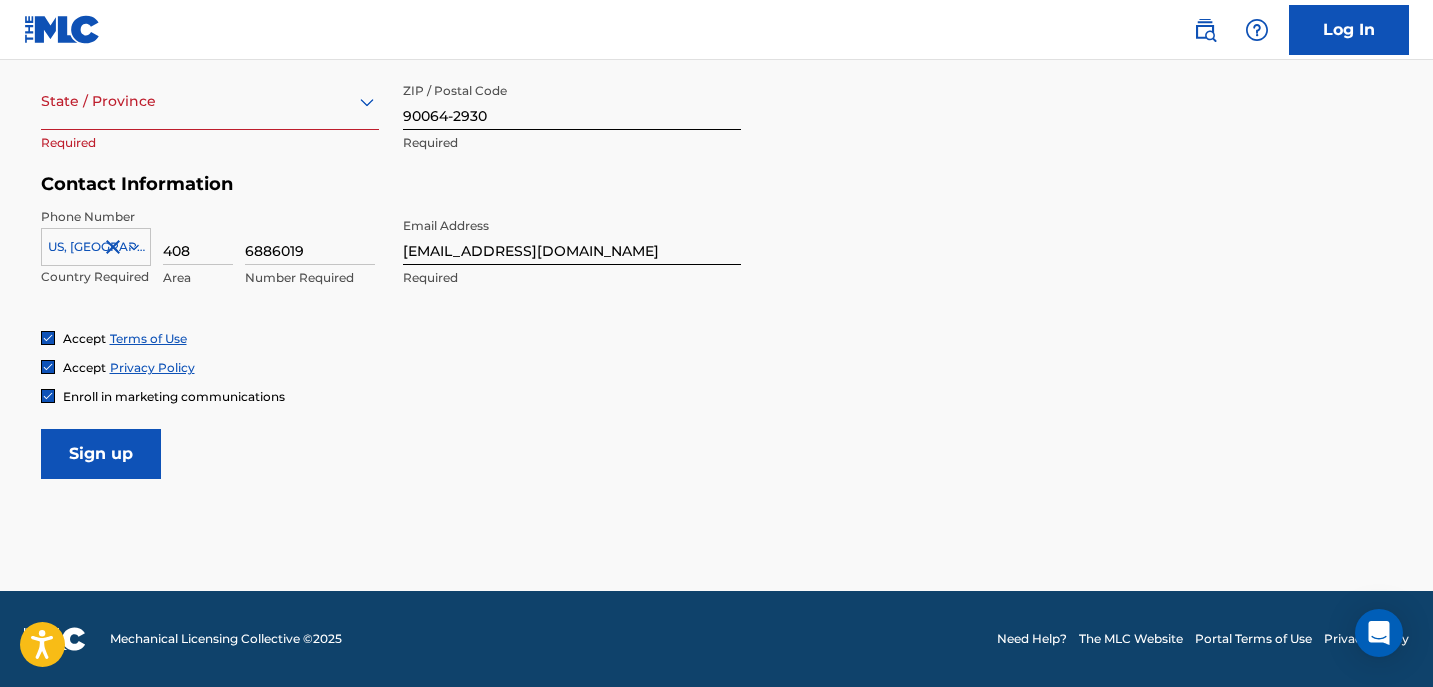 click on "State / Province" at bounding box center [210, 101] 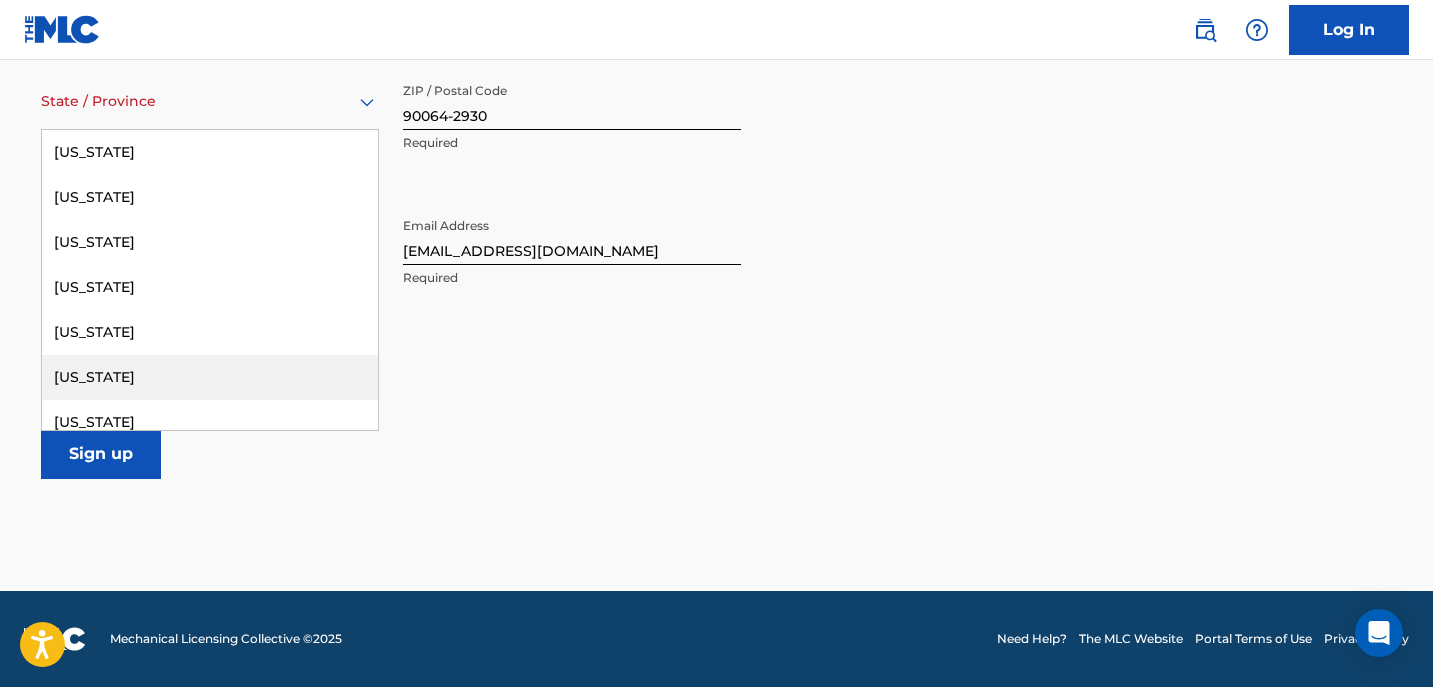 click on "[US_STATE]" at bounding box center [210, 377] 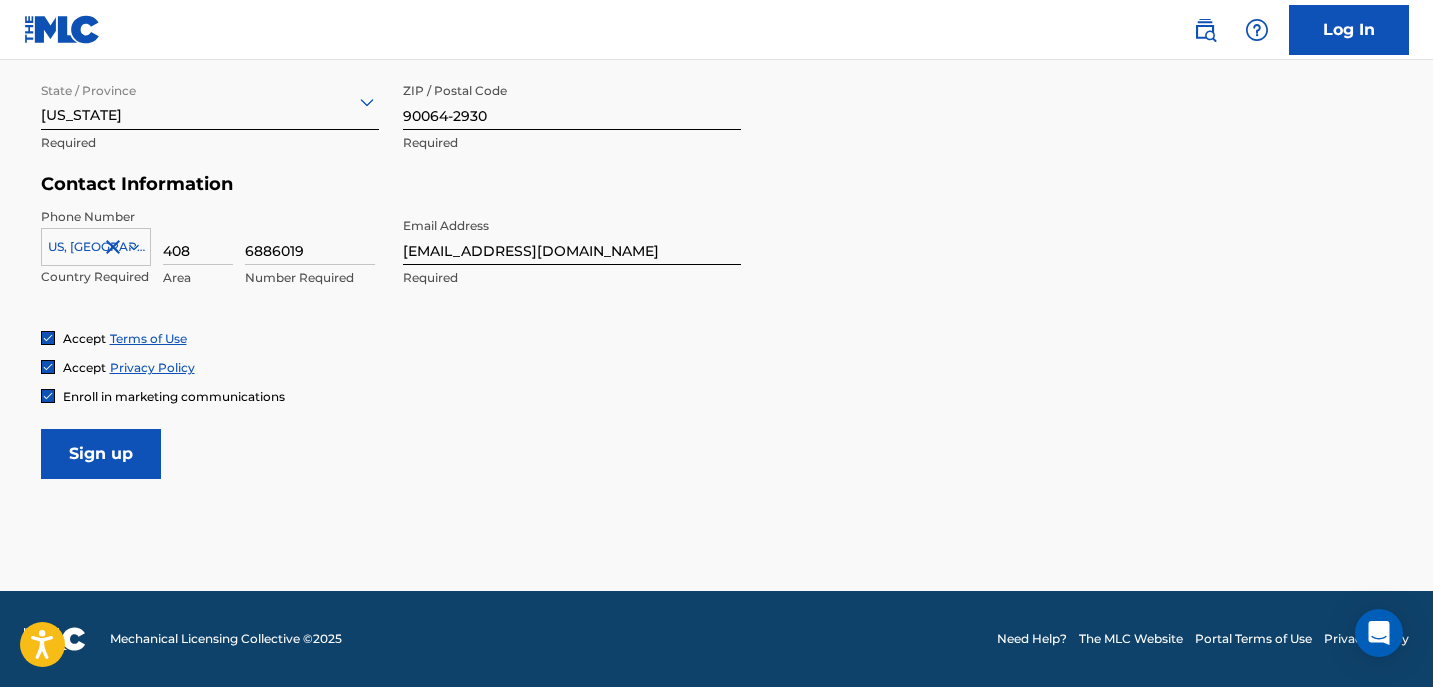 click on "Sign up" at bounding box center [101, 454] 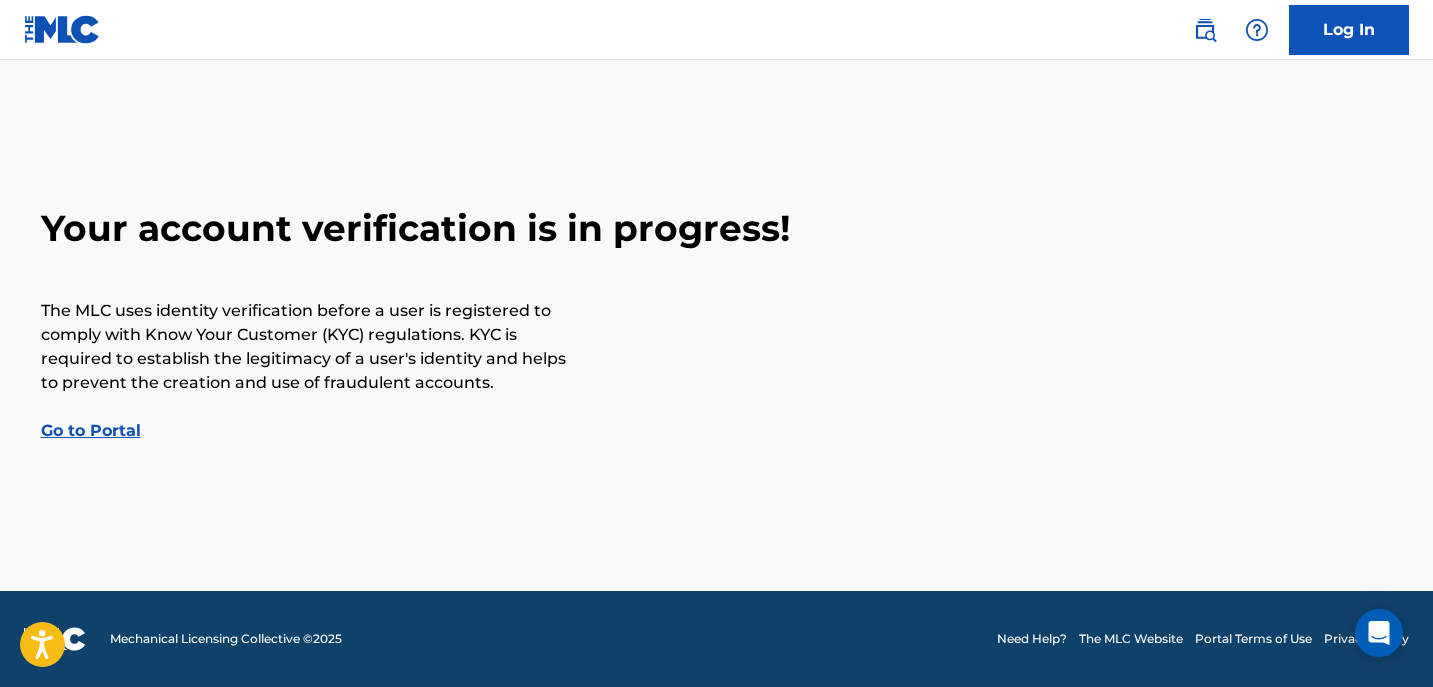 scroll, scrollTop: 0, scrollLeft: 0, axis: both 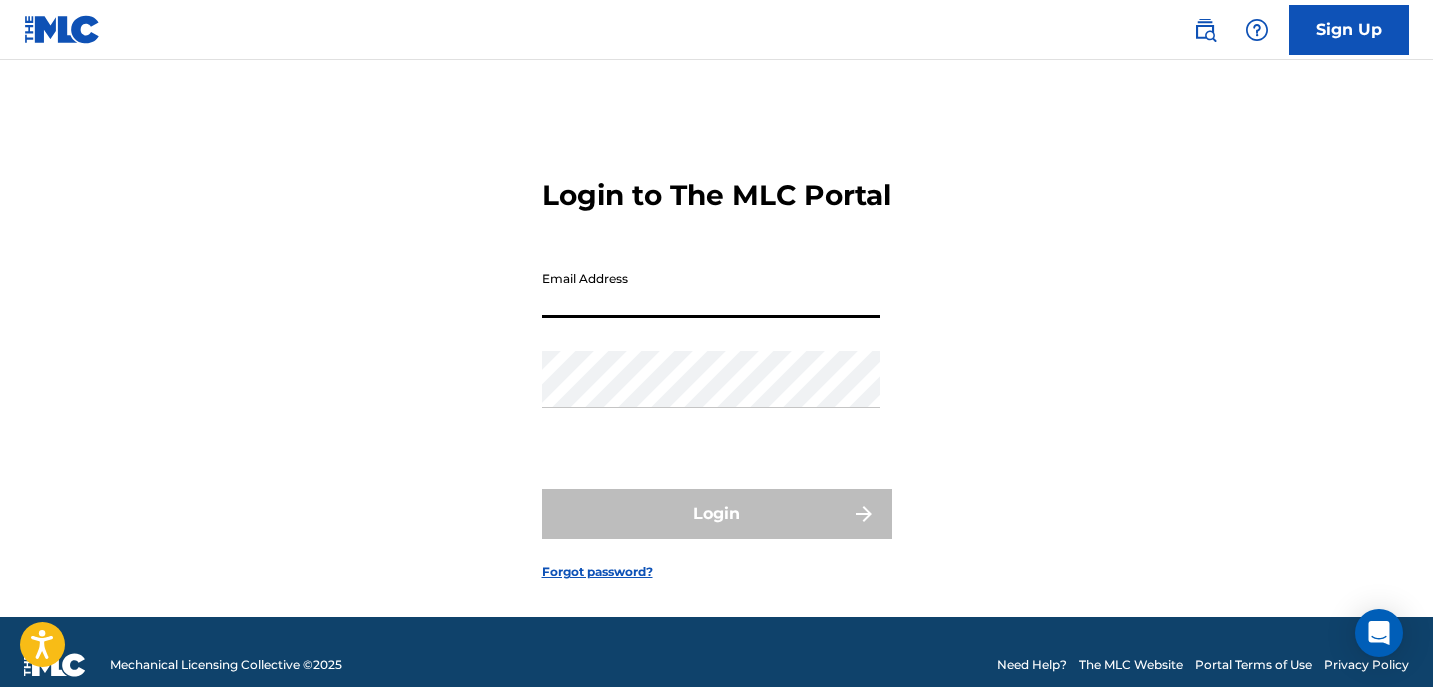 click on "Email Address" at bounding box center (711, 289) 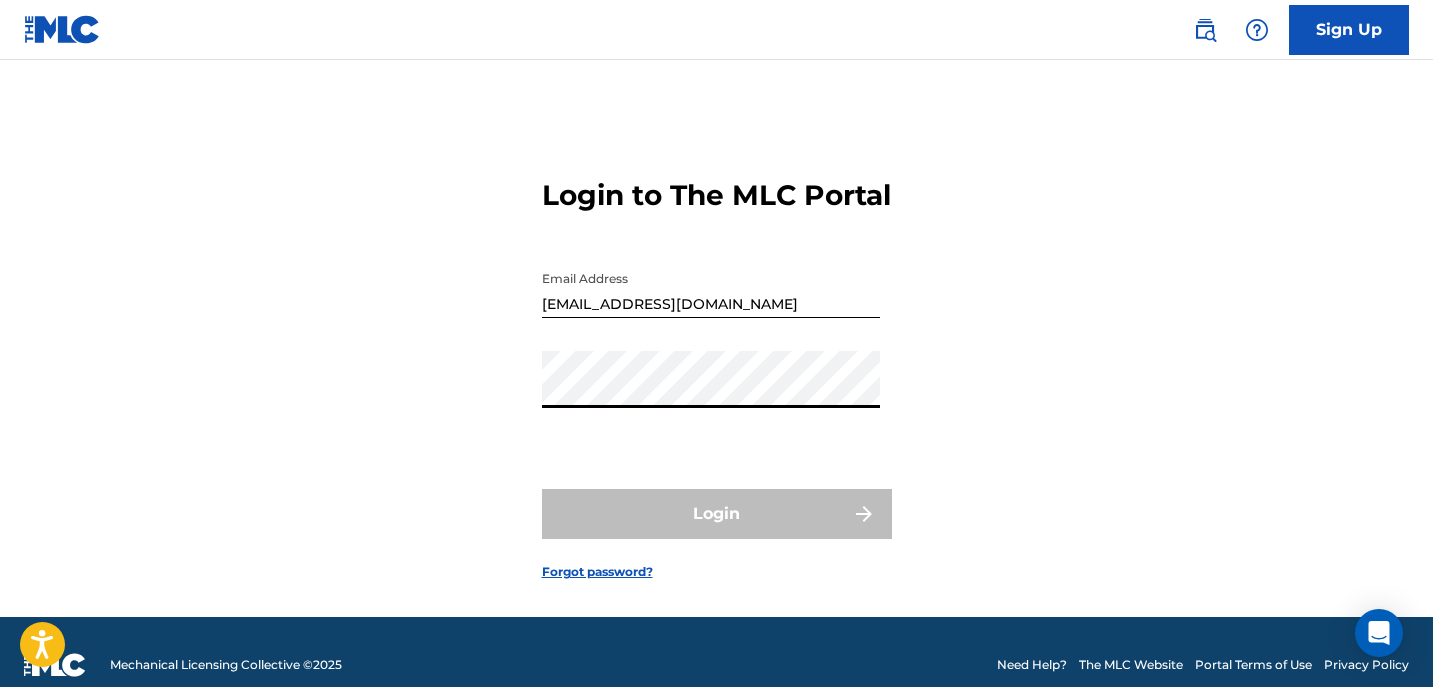 click on "Login to The MLC Portal Email Address [EMAIL_ADDRESS][DOMAIN_NAME] Password Login Forgot password?" at bounding box center [717, 363] 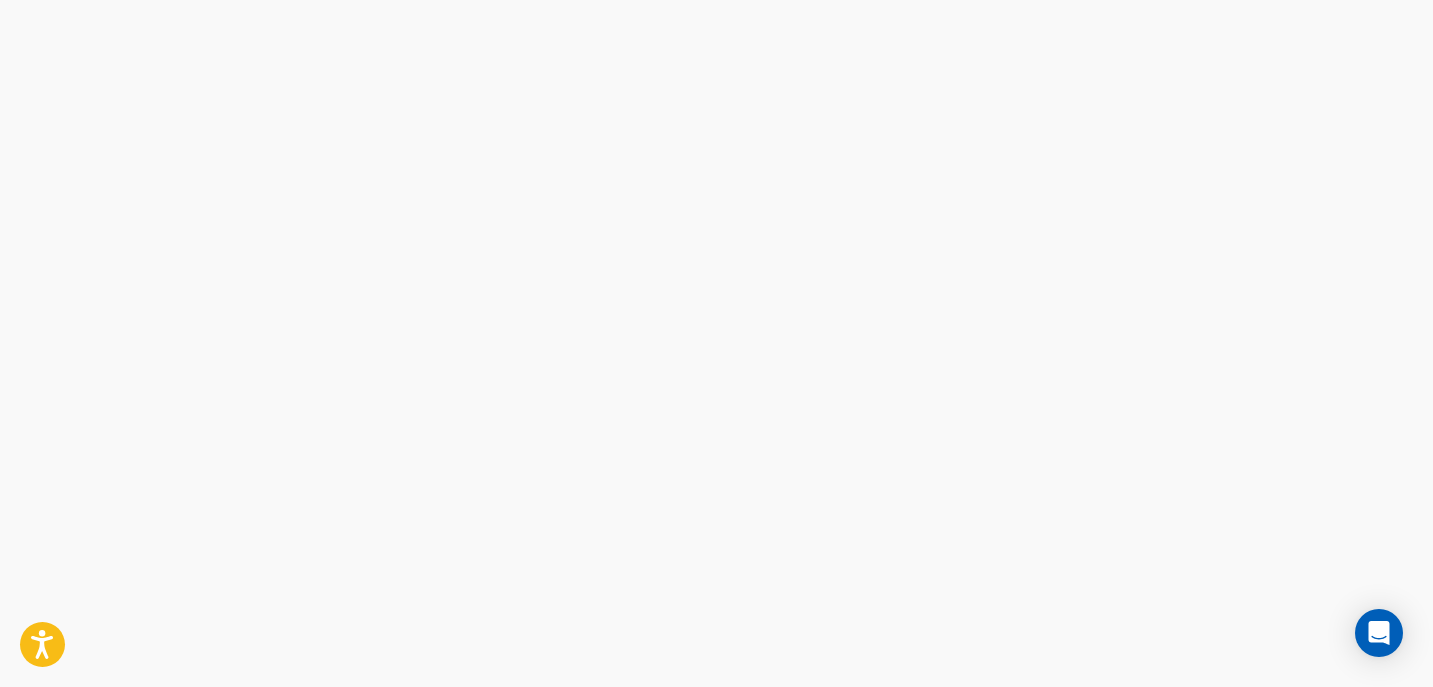 scroll, scrollTop: 0, scrollLeft: 0, axis: both 